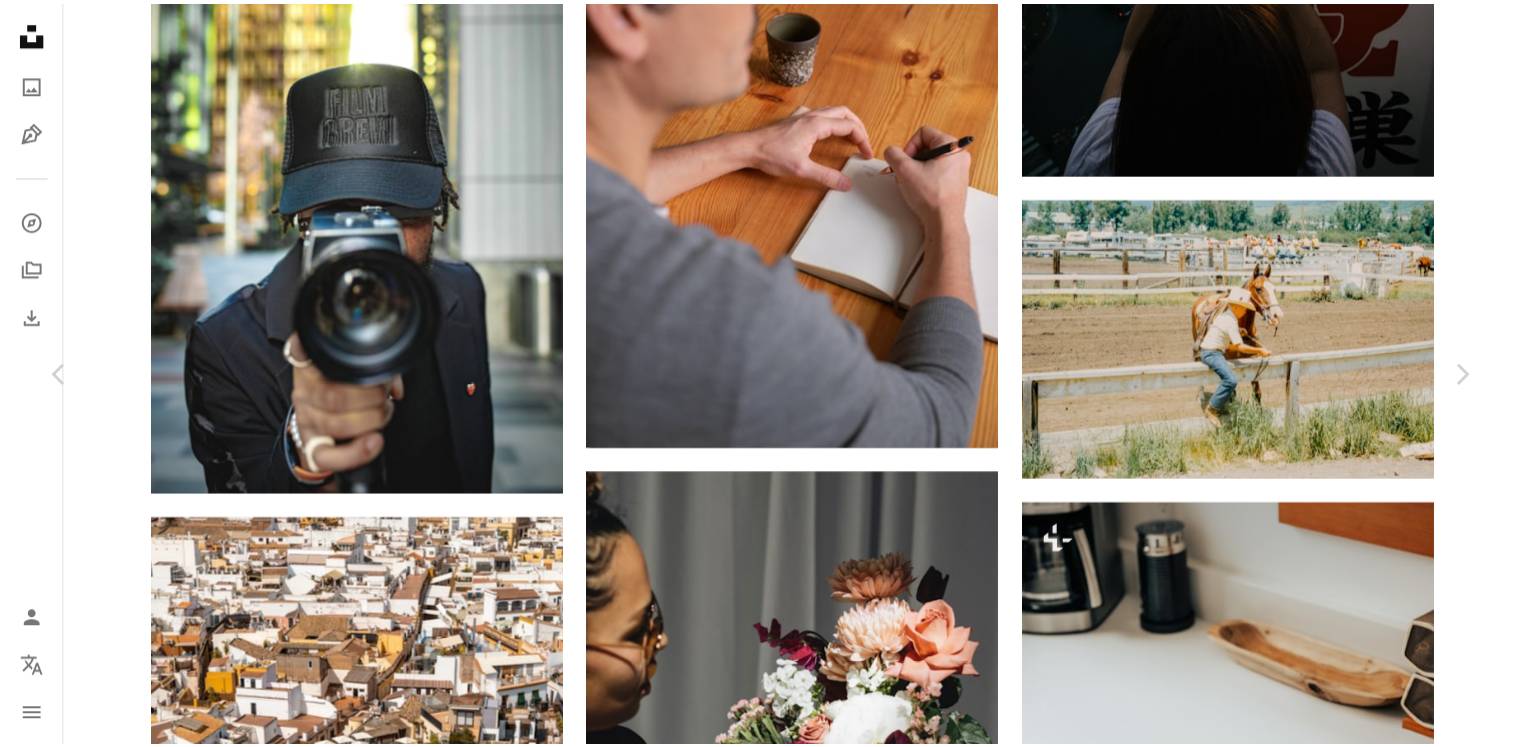 scroll, scrollTop: 74315, scrollLeft: 0, axis: vertical 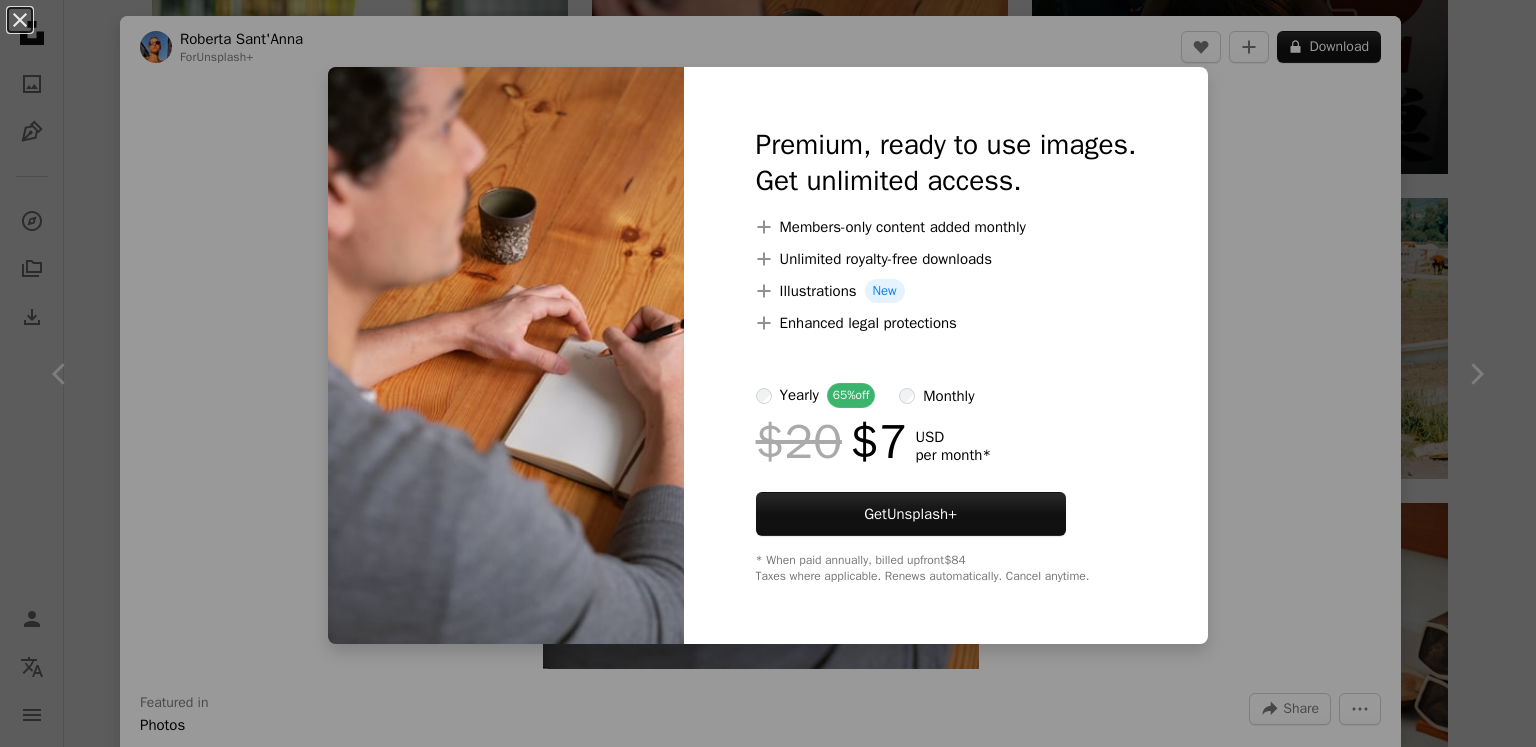 click on "An X shape Premium, ready to use images. Get unlimited access. A plus sign Members-only content added monthly A plus sign Unlimited royalty-free downloads A plus sign Illustrations  New A plus sign Enhanced legal protections yearly 65%  off monthly $20   $7 USD per month * Get  Unsplash+ * When paid annually, billed upfront  $84 Taxes where applicable. Renews automatically. Cancel anytime." at bounding box center (768, 373) 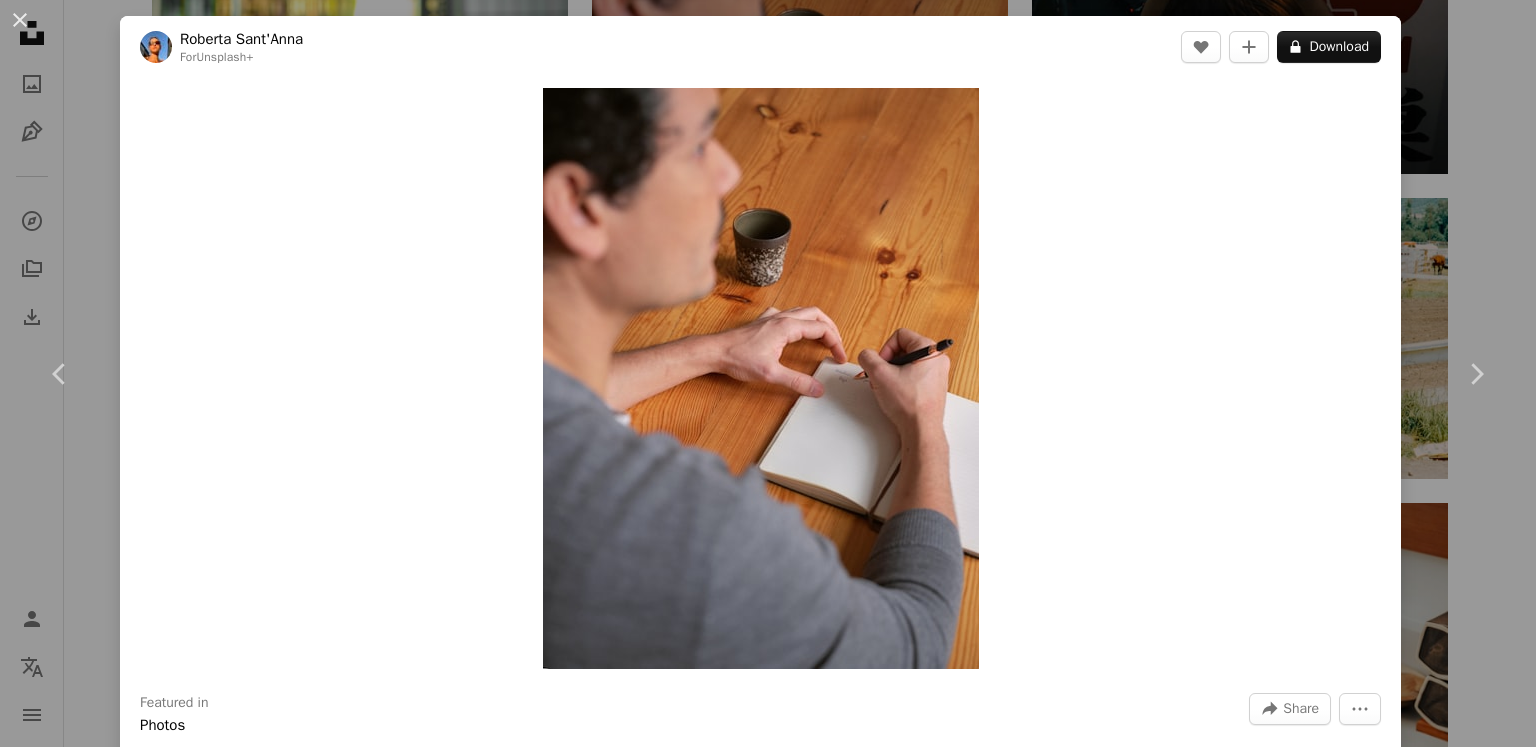 click on "[FIRST] [LAST] For Unsplash+ A heart A plus sign A lock Download Zoom in Featured in Photos , Entrepreneur , Back To School A forward-right arrow Share More Actions Art › Writing Calendar outlined Published on [MONTH] [DAY], [YEAR] Safety Licensed under the Unsplash+ License man mental health depression support healthy lifestyle journaling vulnerability mental health matters mens mental health Creative Commons images From this series Chevron right Plus sign for Unsplash+ Plus sign for Unsplash+ Plus sign for Unsplash+ Plus sign for Unsplash+ Plus sign for Unsplash+ Plus sign for Unsplash+ Plus sign for Unsplash+ Plus sign for Unsplash+ Plus sign for Unsplash+ Plus sign for Unsplash+ Related images Plus sign for Unsplash+ A heart A plus sign Getty Images For Unsplash+ A lock Download Plus sign for Unsplash+ A heart A plus sign Getty Images For Unsplash+ A lock Download Plus sign for Unsplash+ A heart A plus sign Getty Images For Unsplash+ A lock Download Plus sign for Unsplash+ A heart A plus sign" at bounding box center [768, 373] 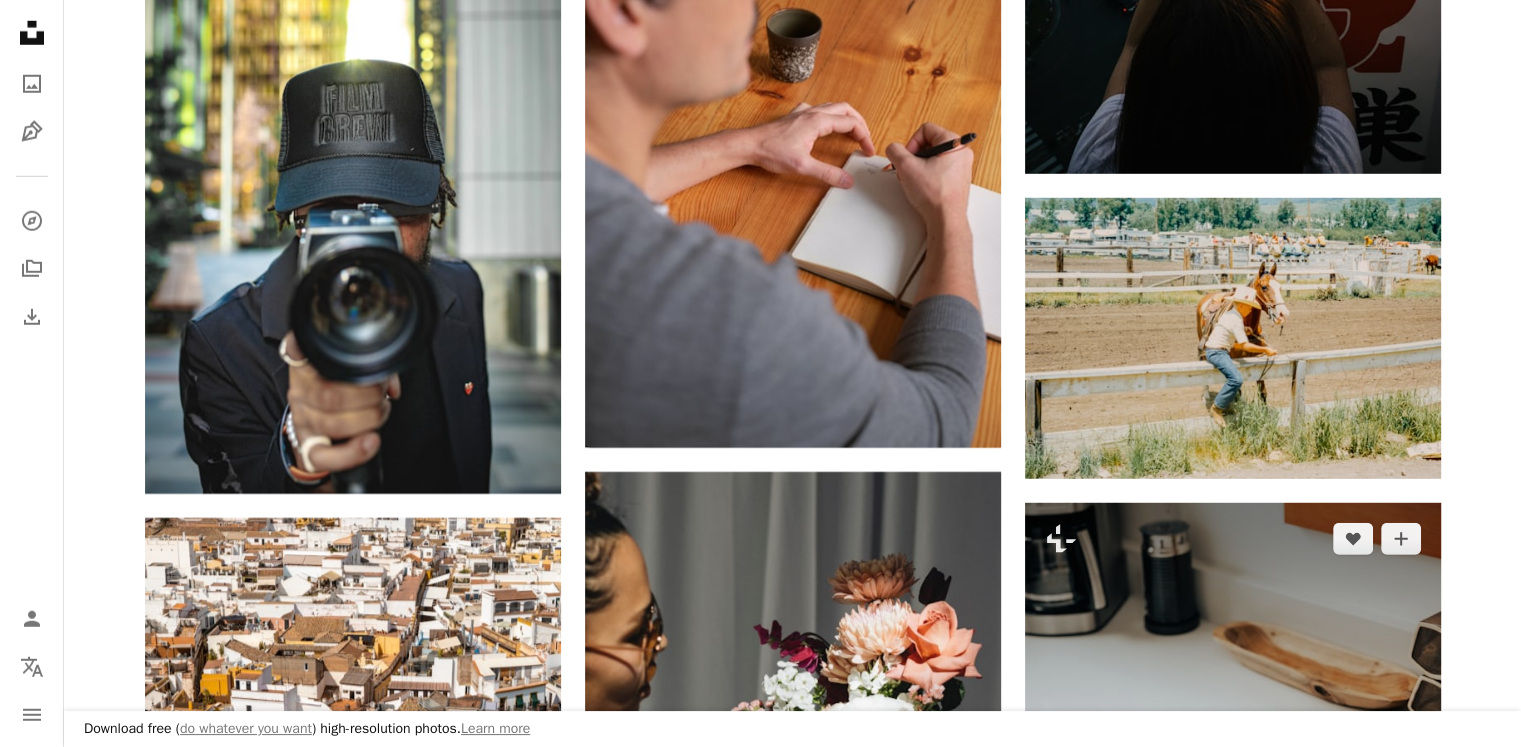 click at bounding box center [1233, 763] 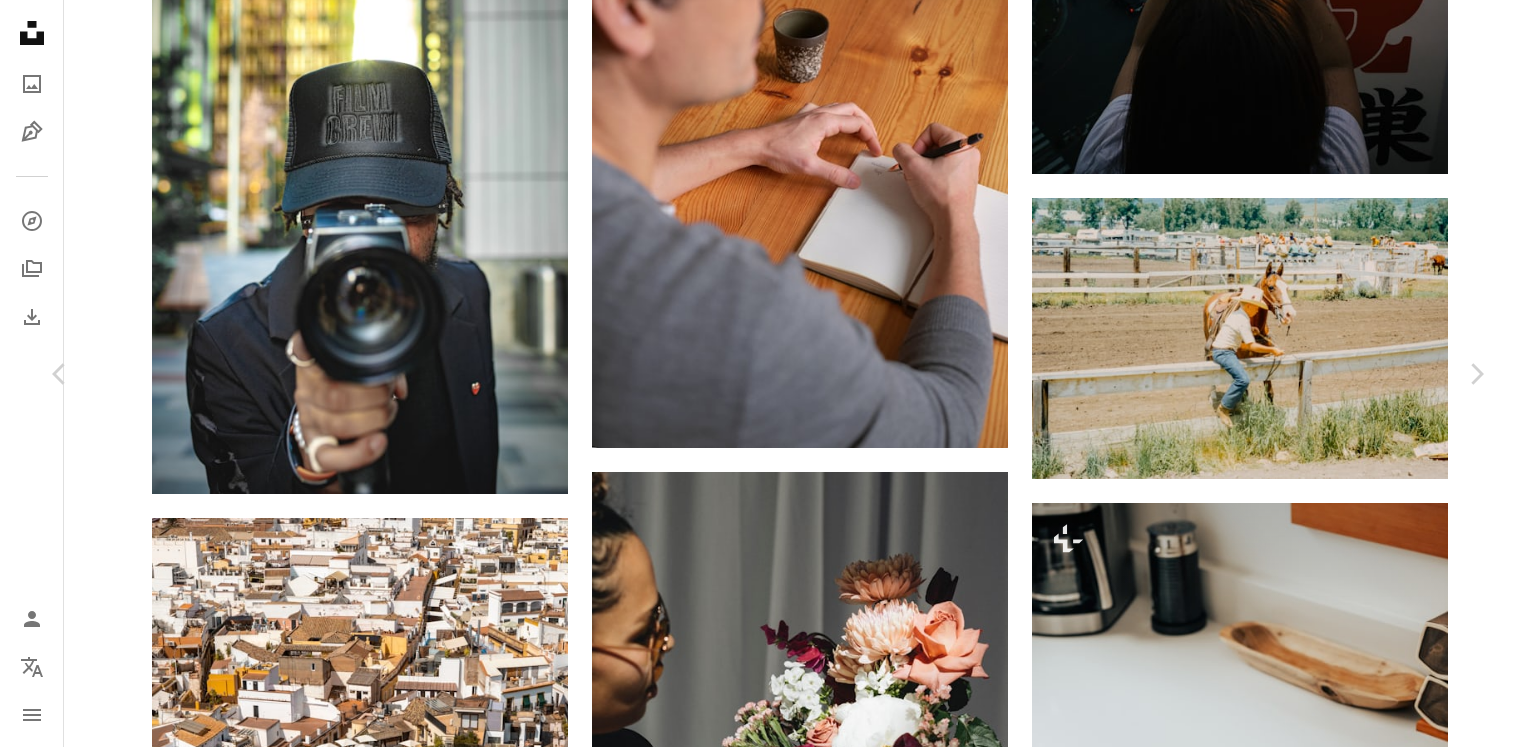 click on "A heart A plus sign [FIRST] For Unsplash+ A lock Download Plus sign for Unsplash+ A heart A plus sign [FIRST] For Unsplash+ A lock Download Plus sign for Unsplash+ A heart A plus sign [FIRST] For Unsplash+ A lock Download Plus sign for Unsplash+" at bounding box center [768, 5706] 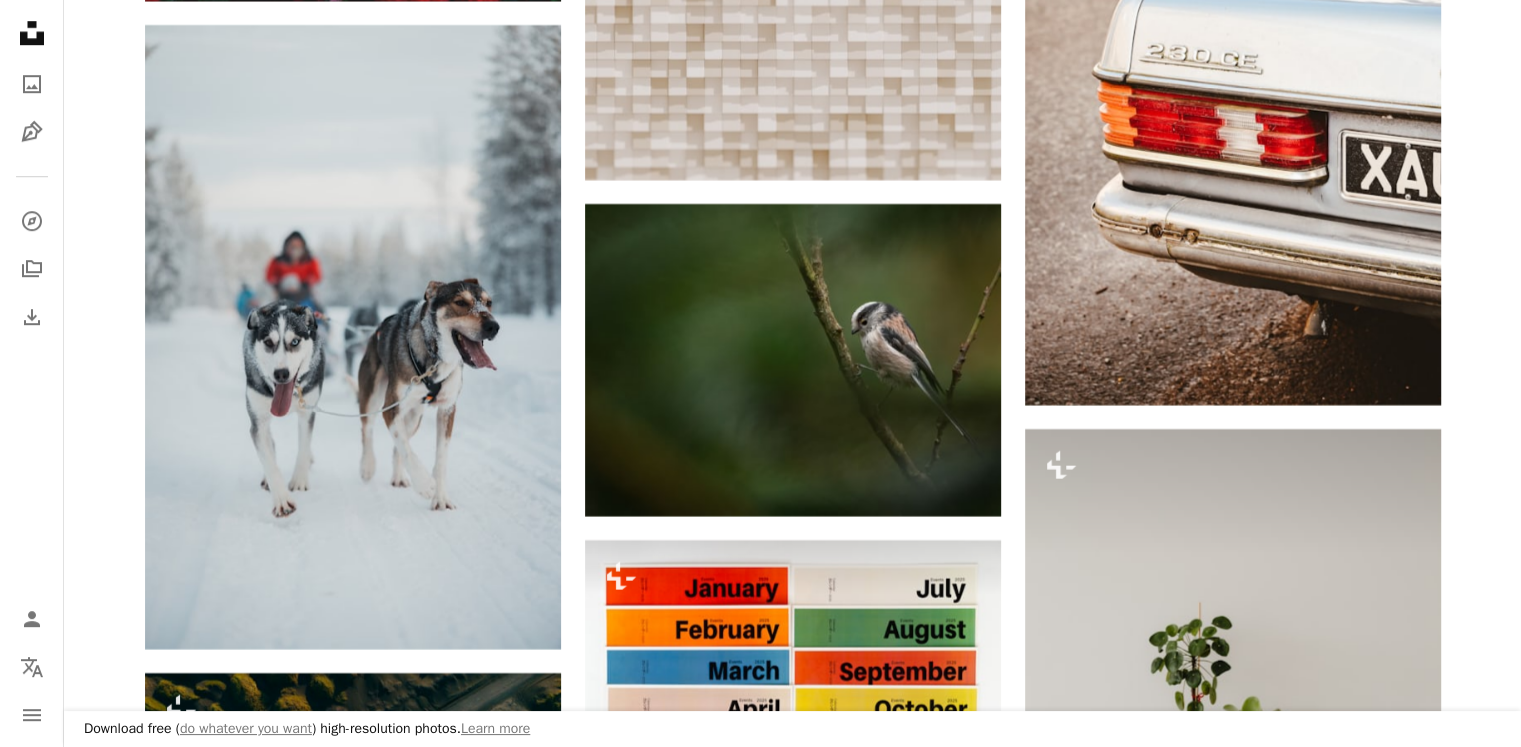 scroll, scrollTop: 0, scrollLeft: 0, axis: both 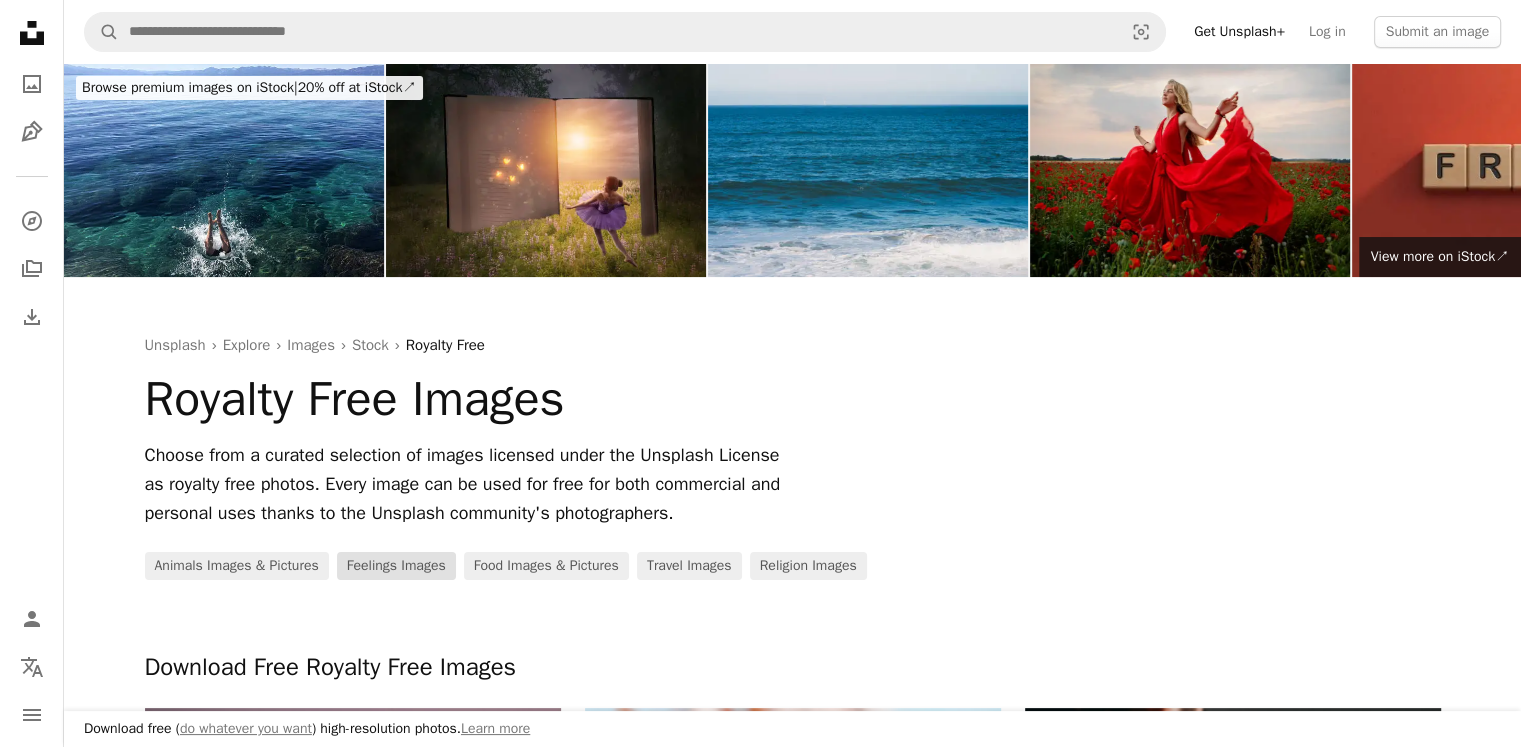 click on "Feelings Images" at bounding box center (396, 566) 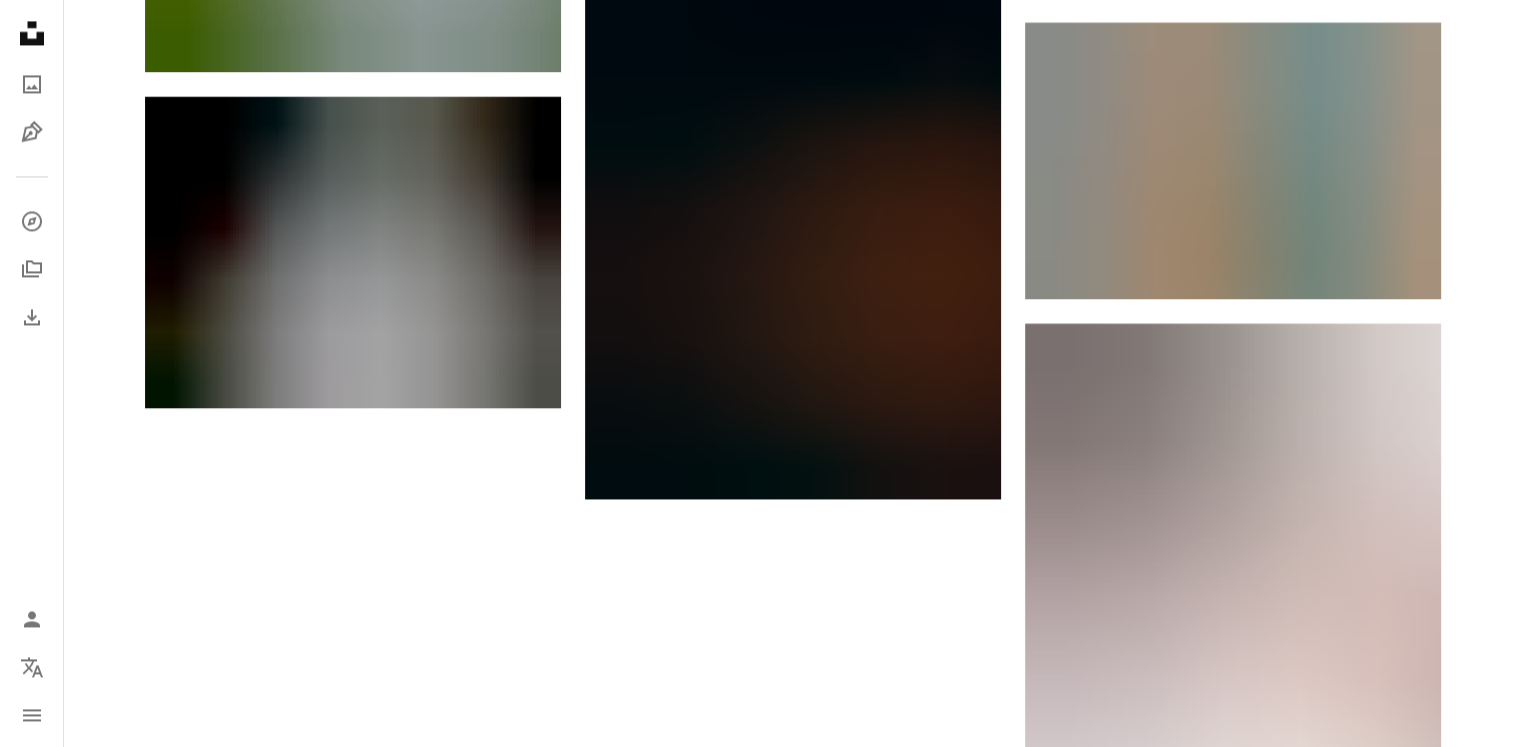 scroll, scrollTop: 3401, scrollLeft: 0, axis: vertical 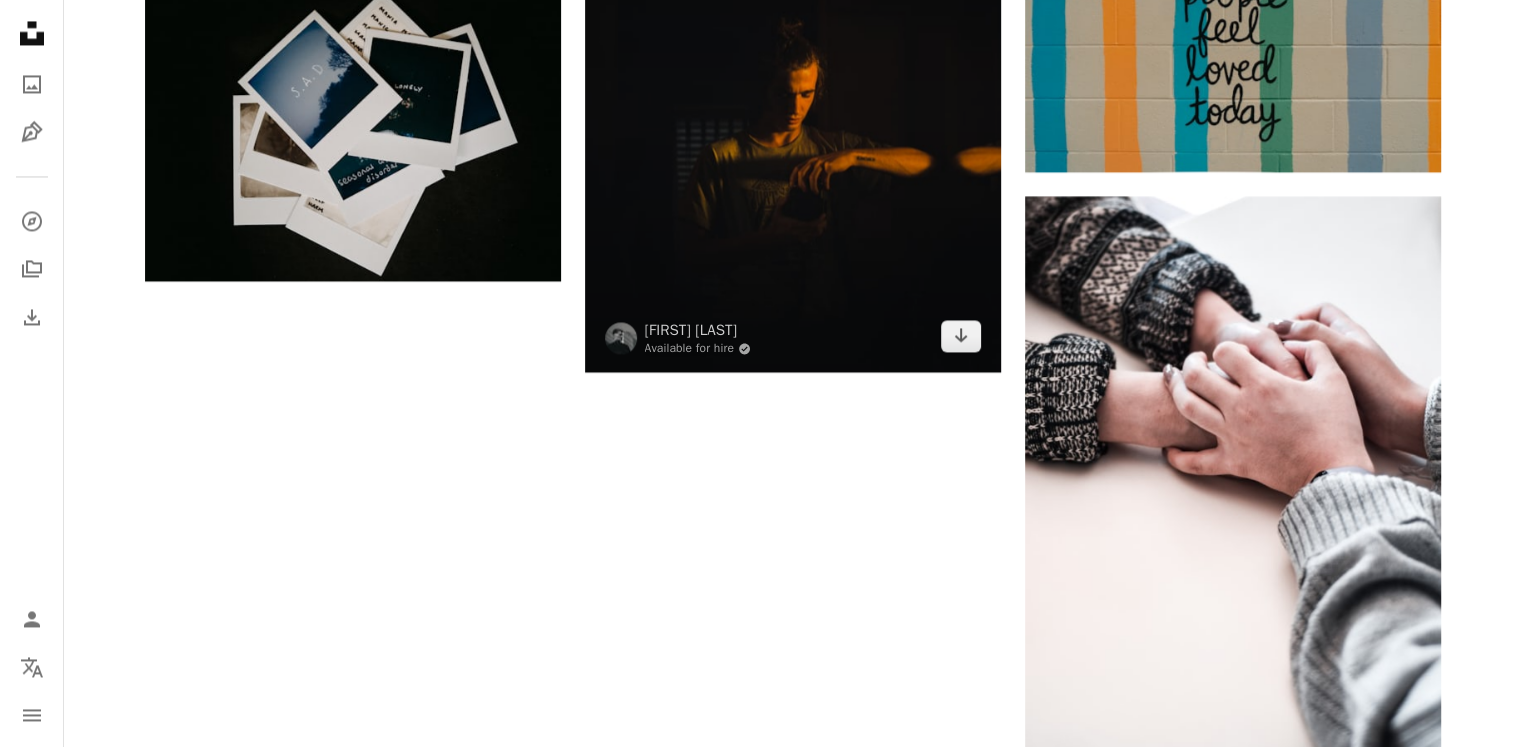 click at bounding box center [793, 112] 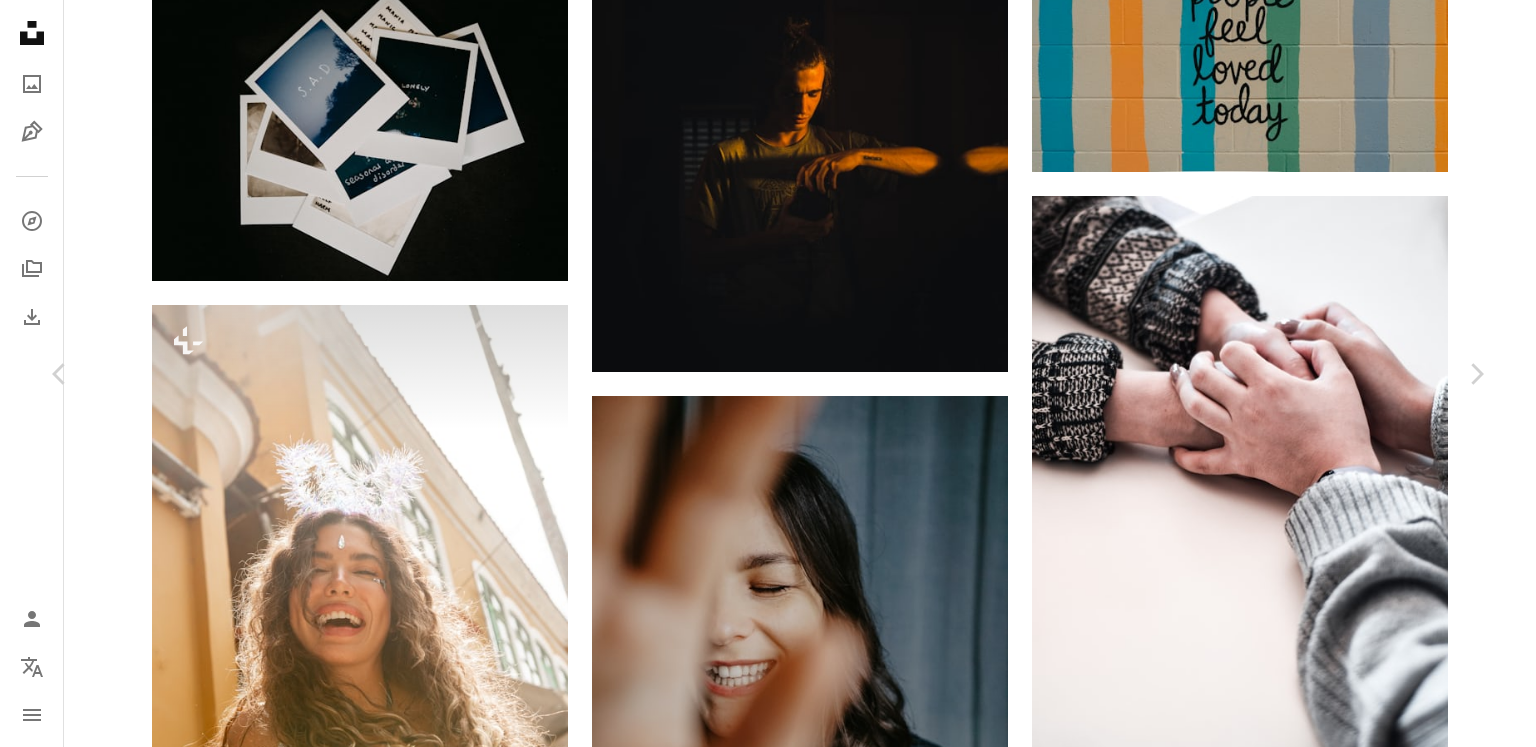 click on "[FIRST] [LAST] Available for hire A checkmark inside of a circle A heart A plus sign Download free Chevron down Zoom in Views 454,842 Downloads 2,071 Featured in Self Portraits A forward-right arrow Share Info icon Info More Actions Calendar outlined Published on [MONTH] [DAY], [YEAR] Safety Free to use under the Unsplash License man sun light orange mirror tattoo emotion warm feelings feeling wallpaper self portrait selfportrait human clothing brown apparel musician finger musical instrument drummer Public domain images Browse premium related images on iStock | Save 20% with code UNSPLASH20 View more on iStock ↗ Related images A heart A plus sign [FIRST] [LAST] Available for hire A checkmark inside of a circle Arrow pointing down A heart A plus sign [FIRST] [LAST] Available for hire A checkmark inside of a circle Arrow pointing down Plus sign for Unsplash+ A heart A plus sign [FIRST] [LAST] For Unsplash+ A lock Download A heart A plus sign Available for hire For" at bounding box center (768, 5529) 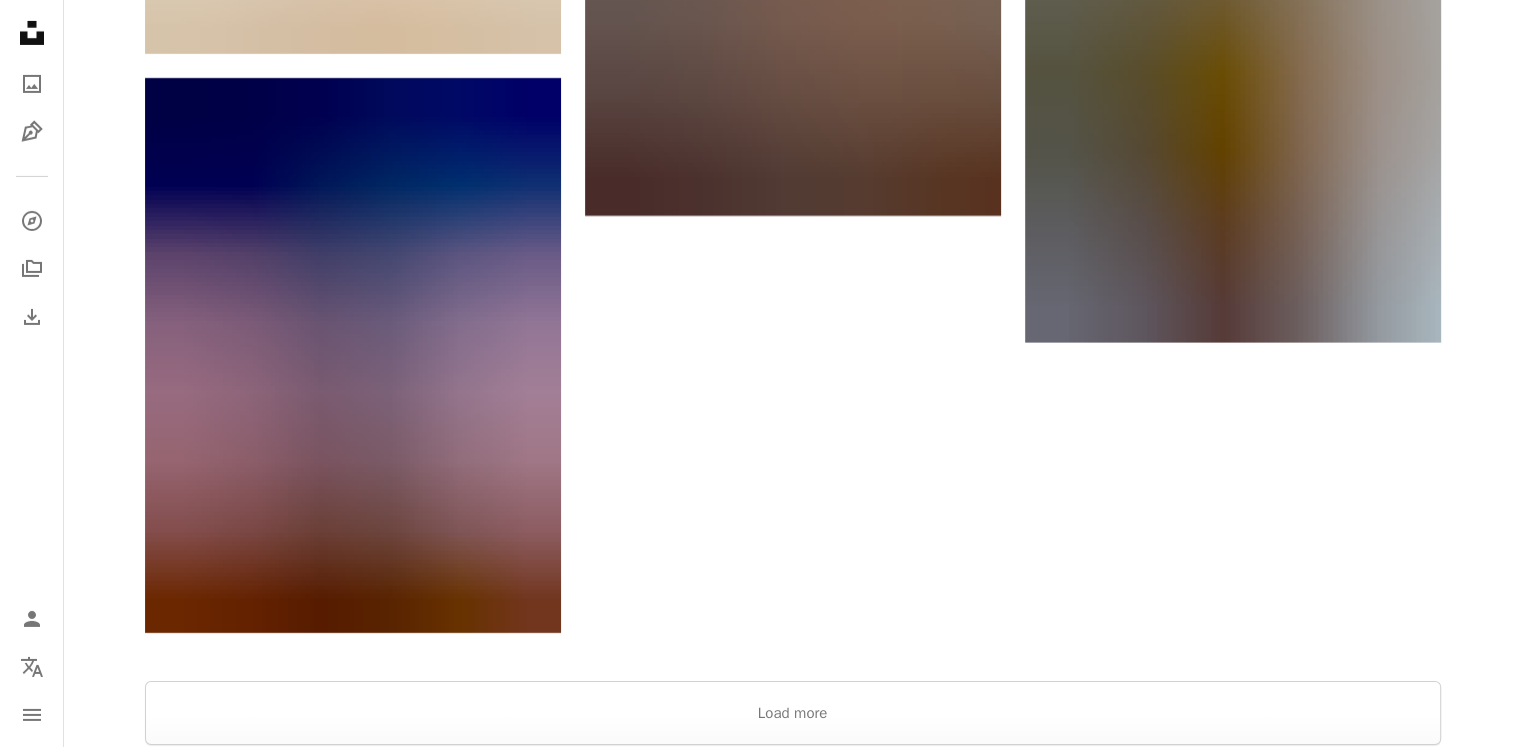scroll, scrollTop: 7100, scrollLeft: 0, axis: vertical 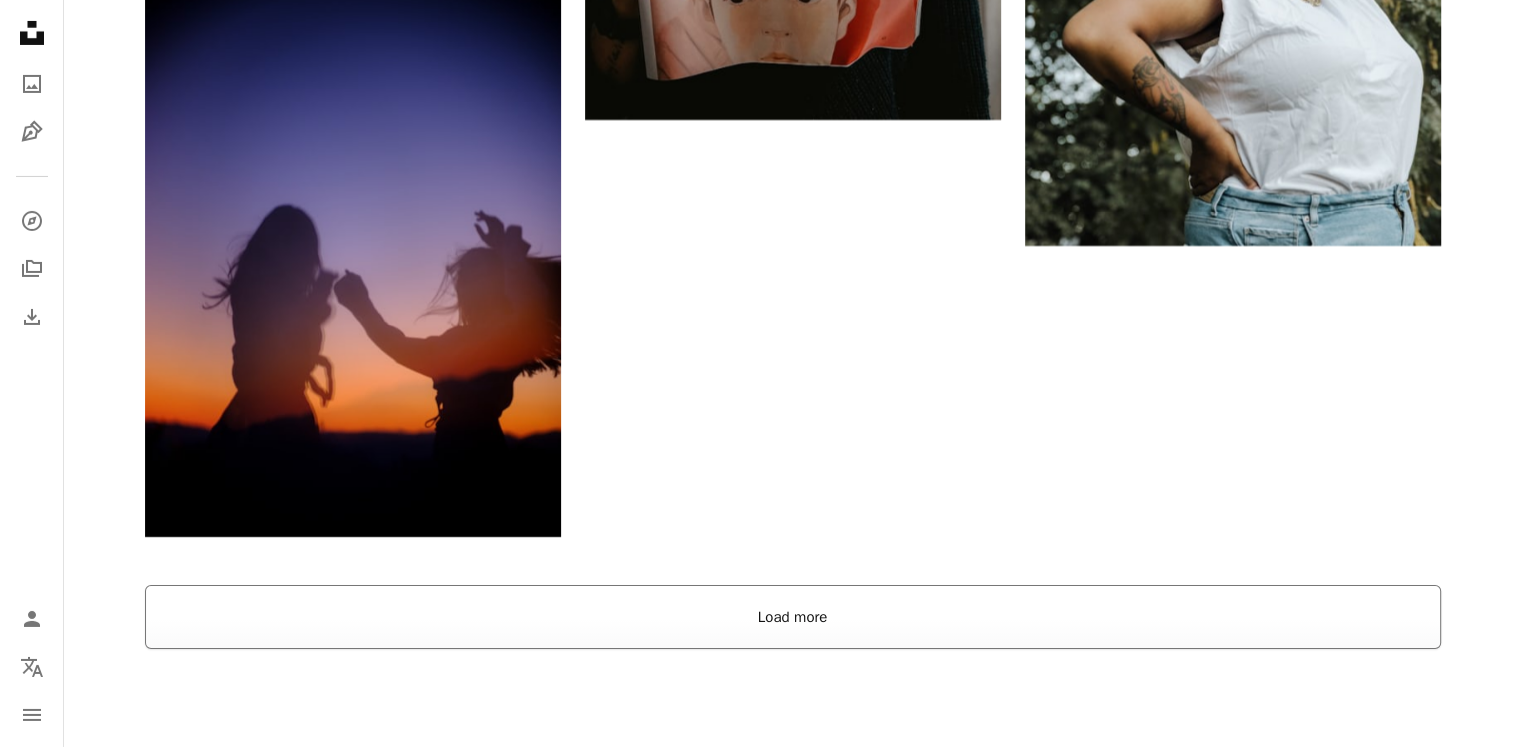 click on "Load more" at bounding box center (793, 617) 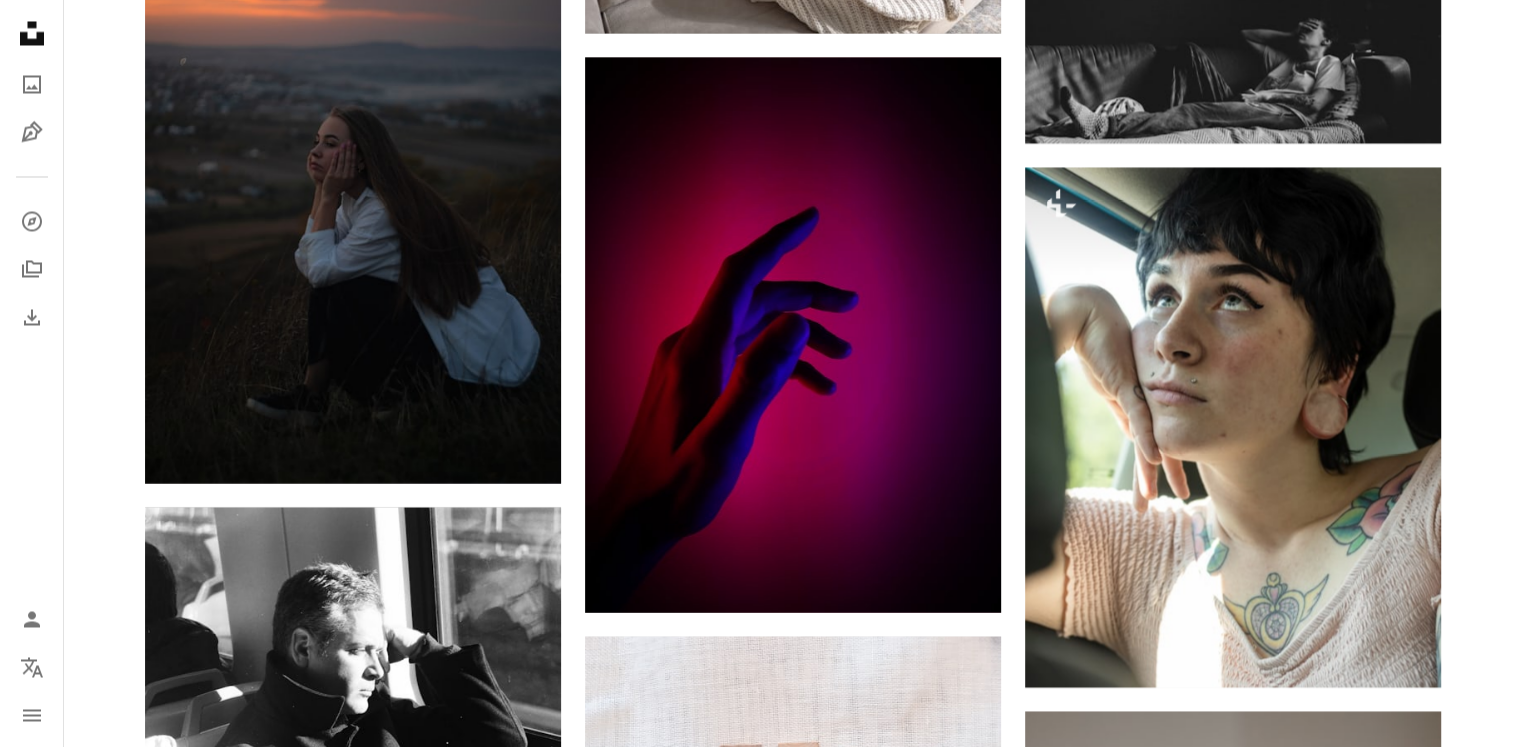 scroll, scrollTop: 11557, scrollLeft: 0, axis: vertical 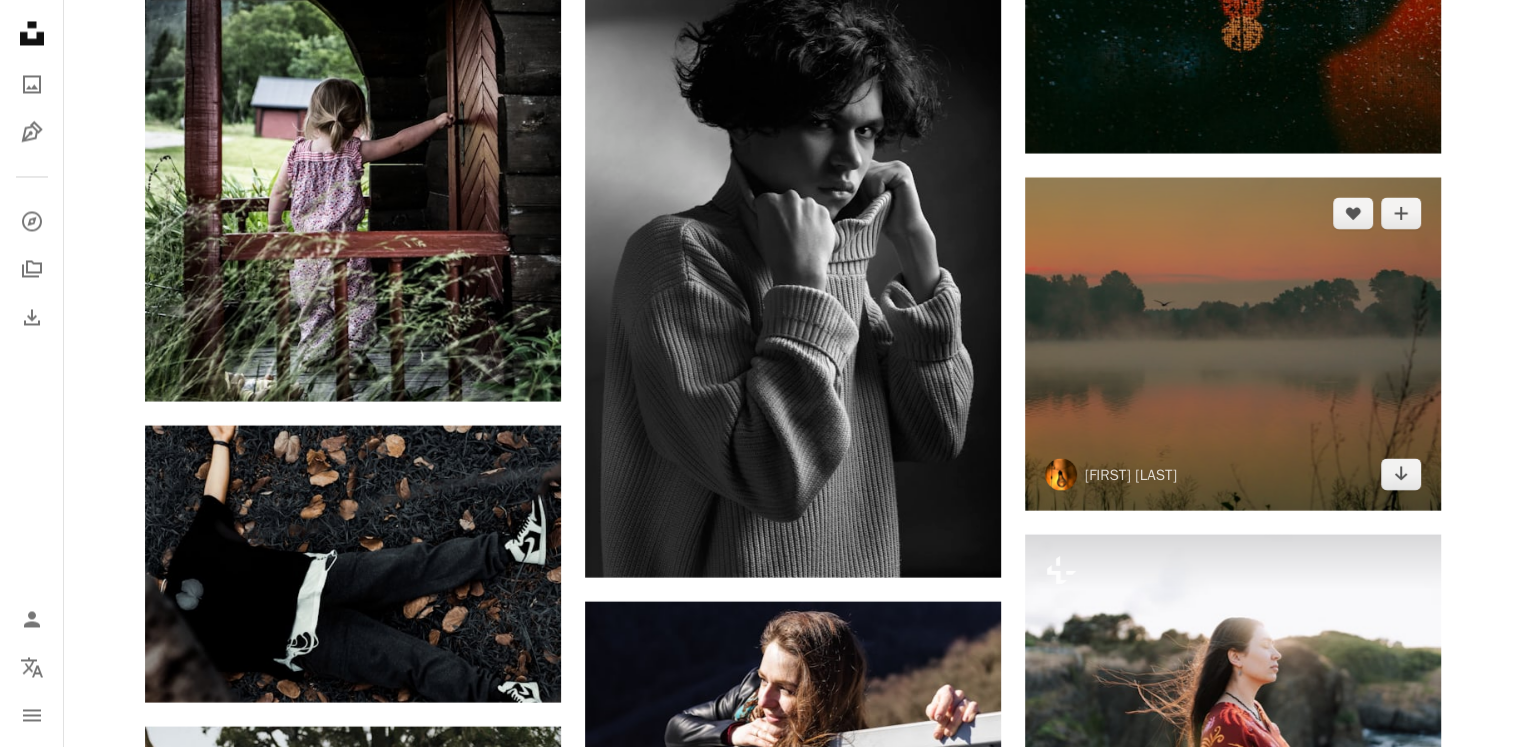 click at bounding box center (1233, 343) 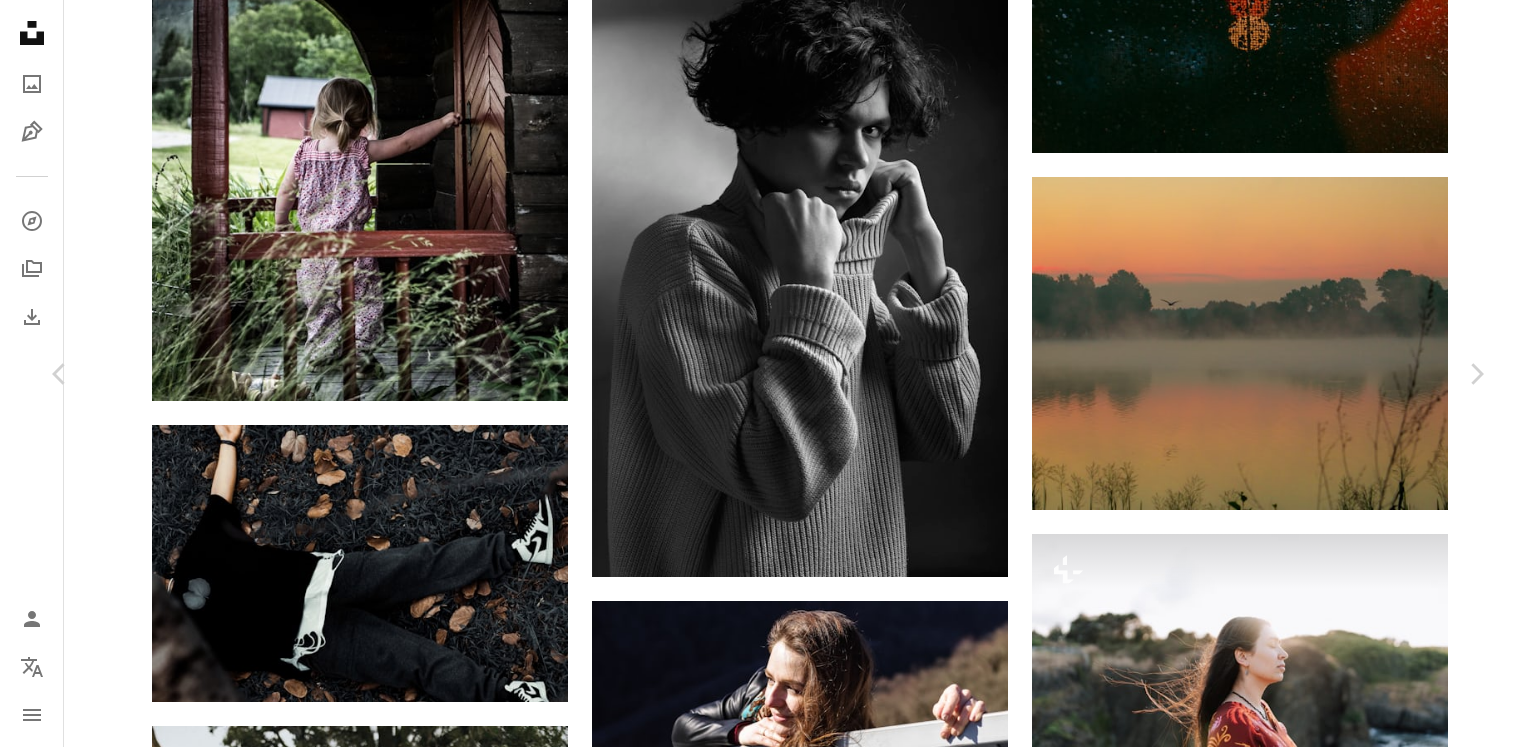 click on "An X shape Chevron left Chevron right Linda Christiansen lindachrphotography A heart A plus sign Download free Chevron down Zoom in Views [NUMBER] Downloads [NUMBER] A forward-right arrow Share Info icon Info More Actions Calendar outlined Published on [MONTH] [DAY], [YEAR] Camera [CAMERA_MODEL] Safety Free to use under the Unsplash License sunrise mood foggy foggy morning foggy lake animal bird weather fog outdoors mist Public domain images Browse premium related images on iStock | Save 20% with code UNSPLASH20 View more on iStock ↗ Related images A heart A plus sign Wolfgang Hasselmann Arrow pointing down Plus sign for Unsplash+ A heart A plus sign Daniel Mirlea For Unsplash+ A lock Download A heart A plus sign Christel F. Arrow pointing down A heart A plus sign Austin Curtis Available for hire A checkmark inside of a circle Arrow pointing down A heart A plus sign Oleksandr Danylchenko Arrow pointing down Plus sign for Unsplash+ A heart A plus sign Ales Krivec For Unsplash+ A lock Download A heart A plus sign For" at bounding box center [768, 4233] 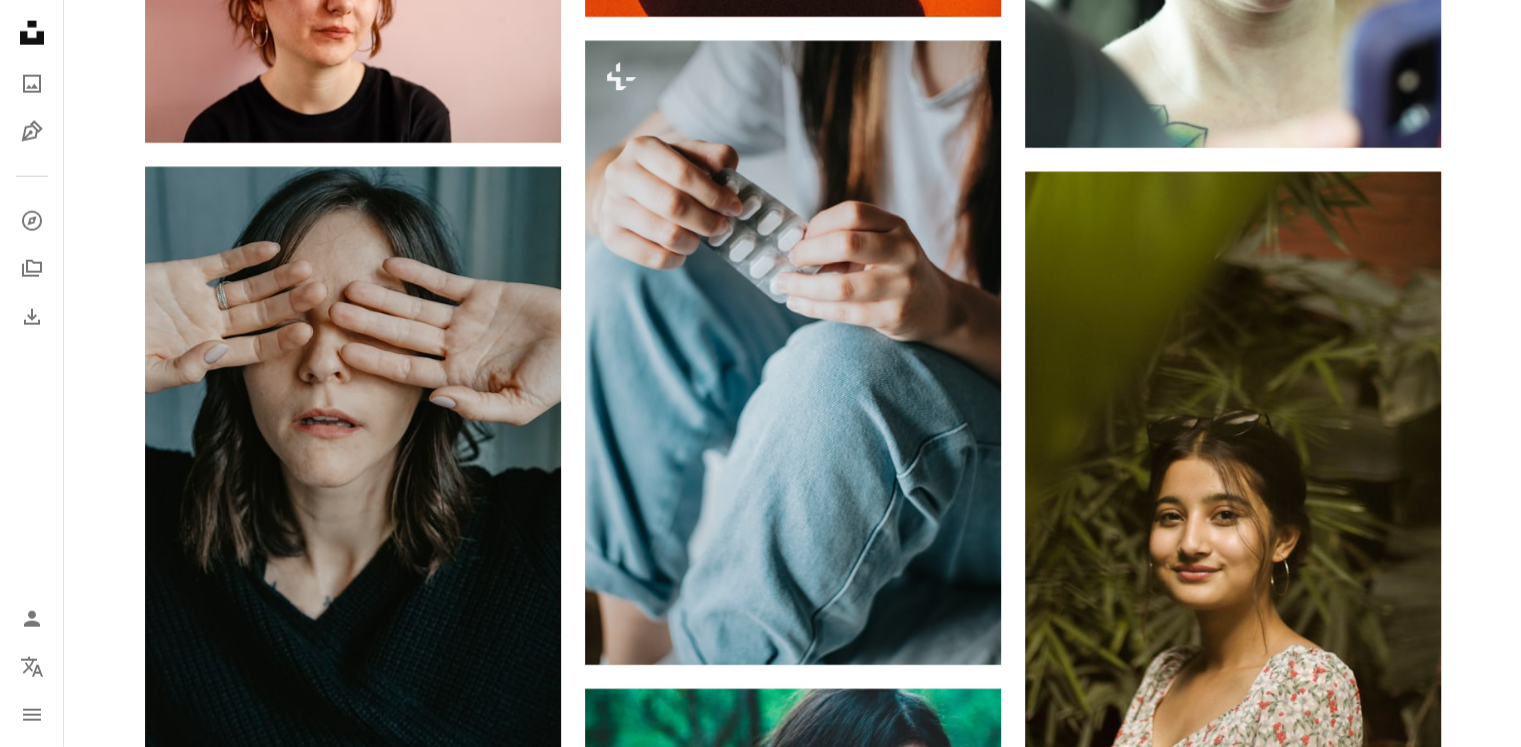 scroll, scrollTop: 58424, scrollLeft: 0, axis: vertical 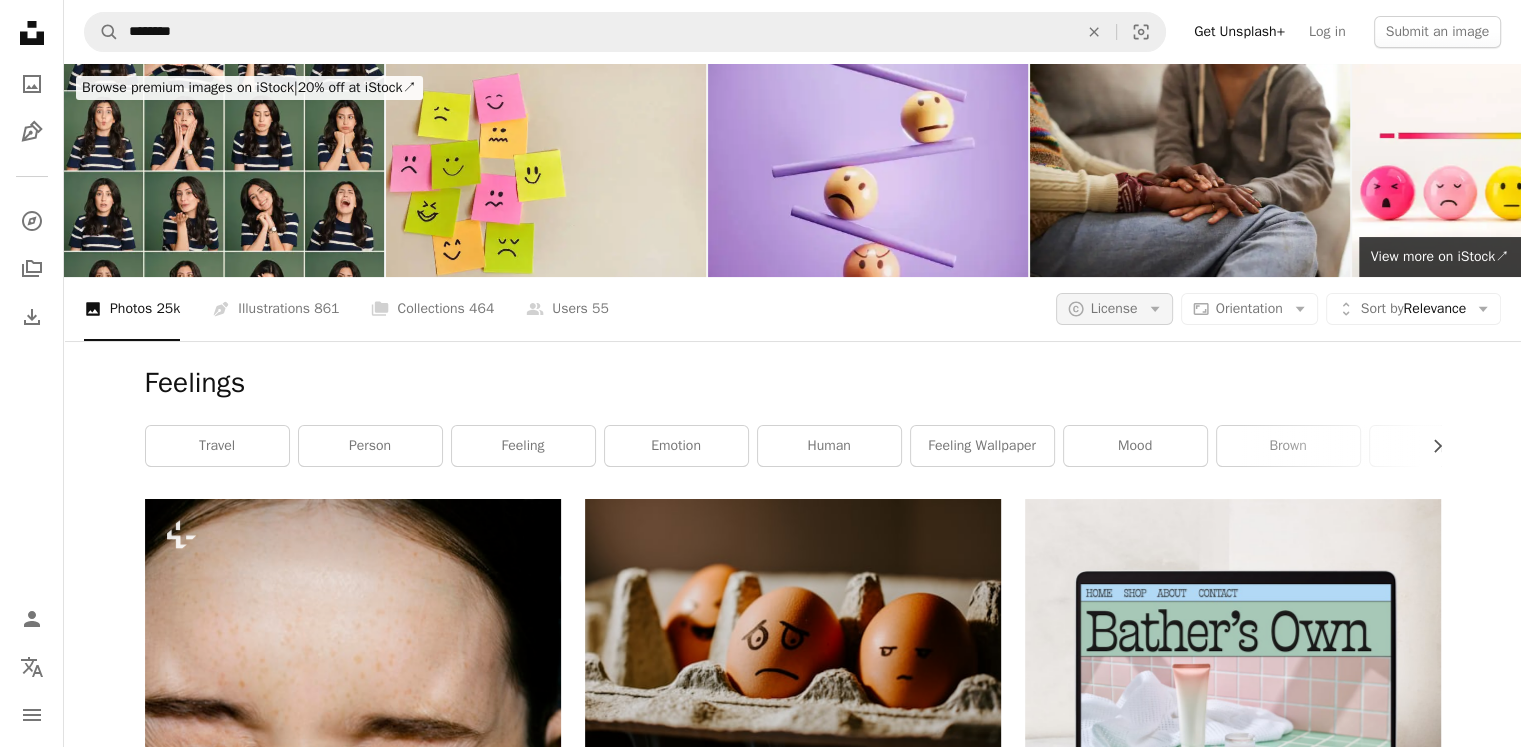 click on "License" at bounding box center [1114, 308] 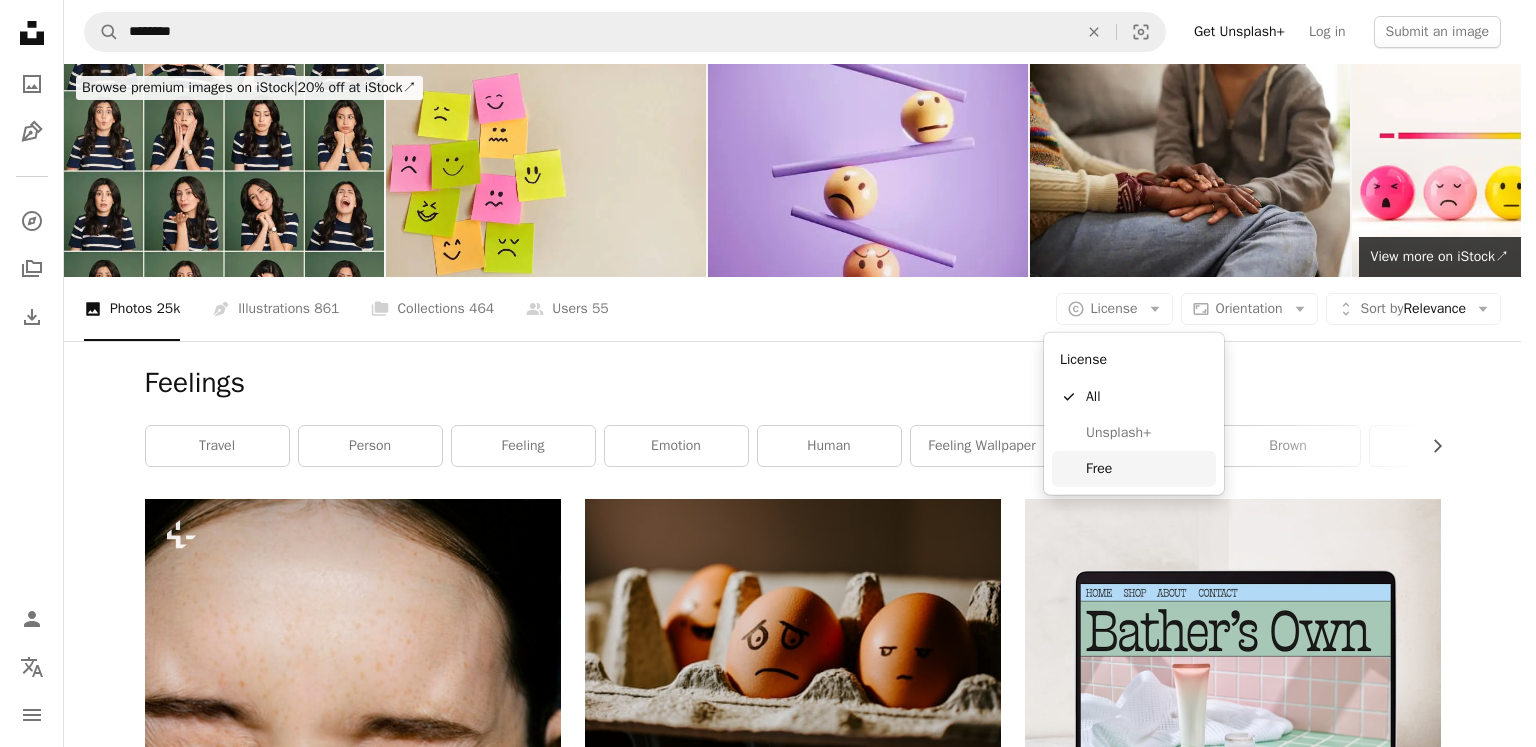 click on "Free" at bounding box center (1147, 469) 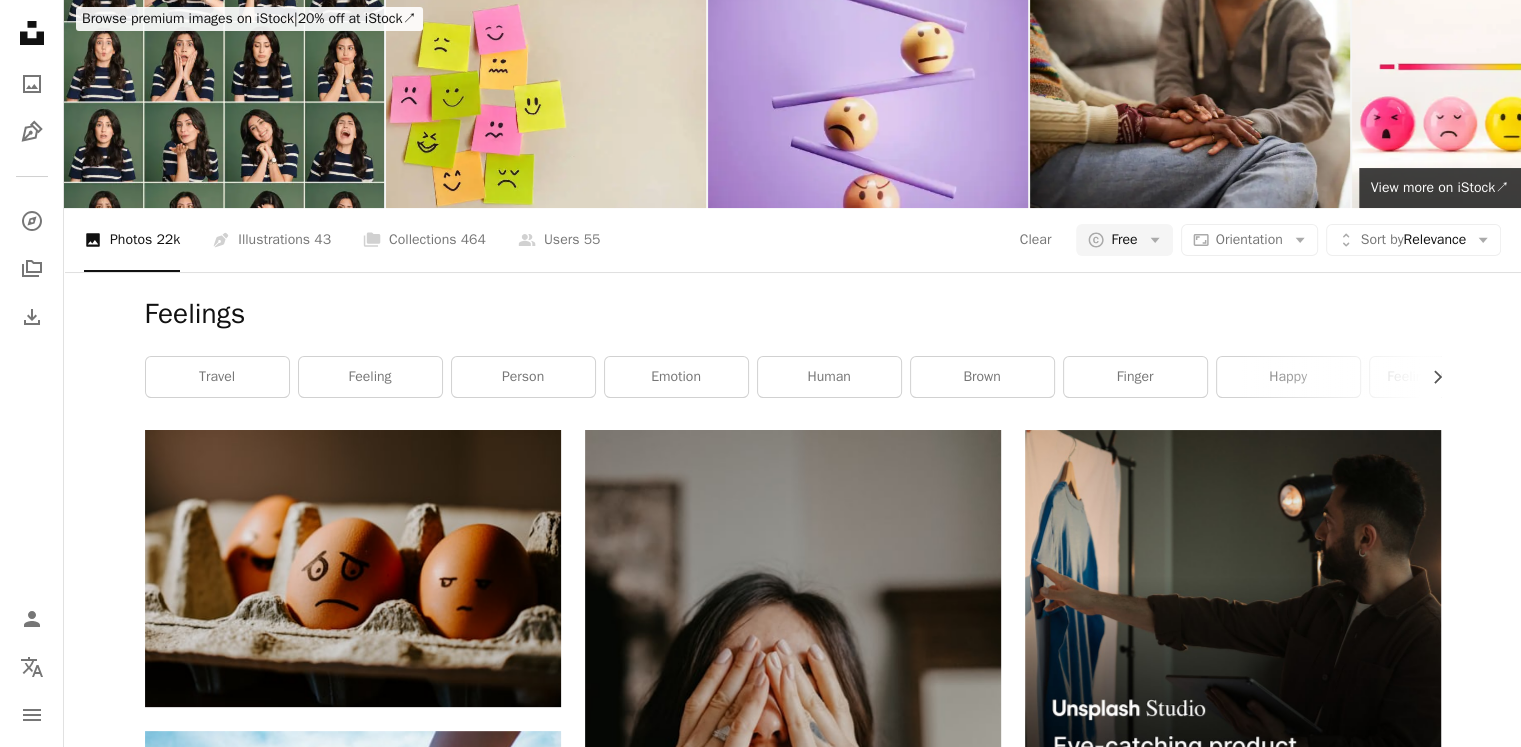 scroll, scrollTop: 52, scrollLeft: 0, axis: vertical 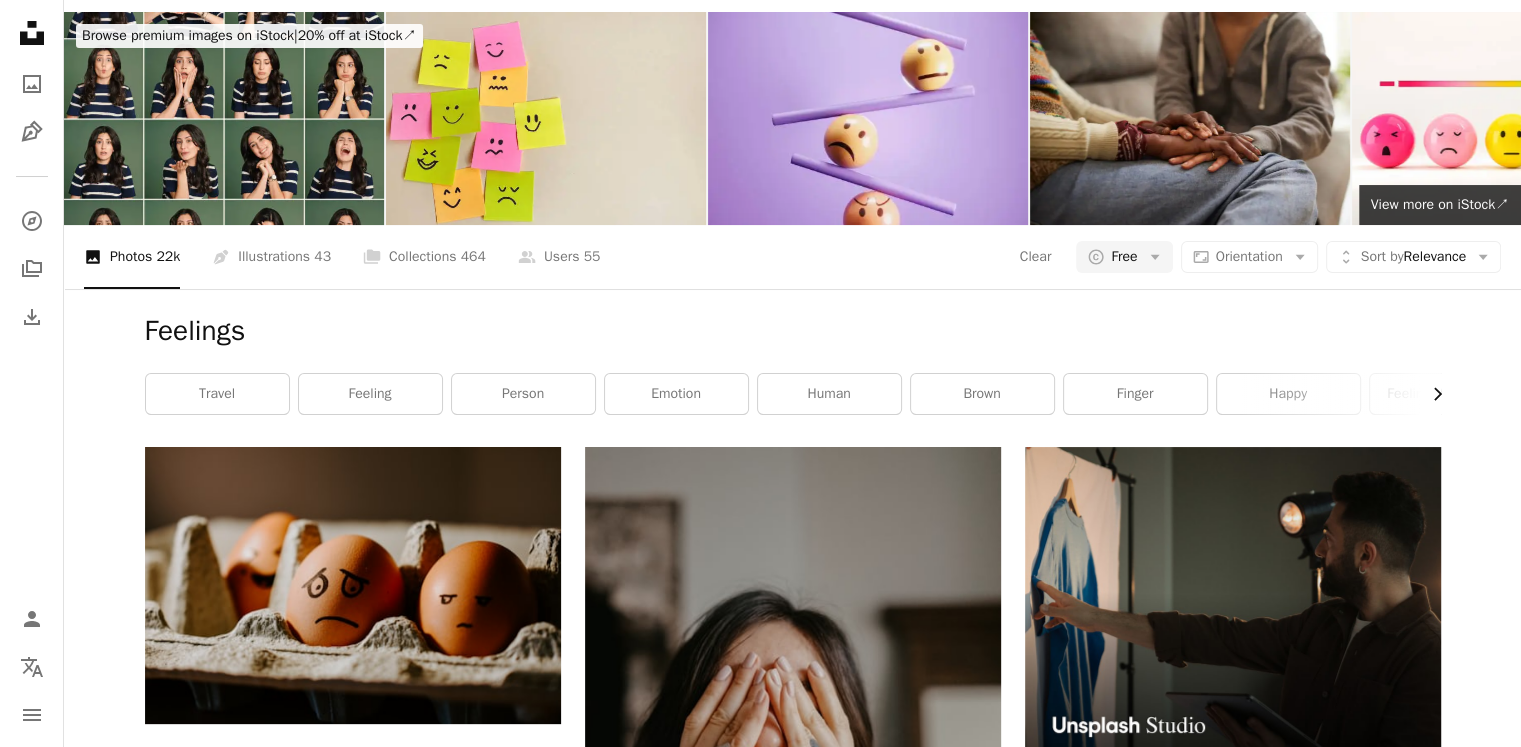 click 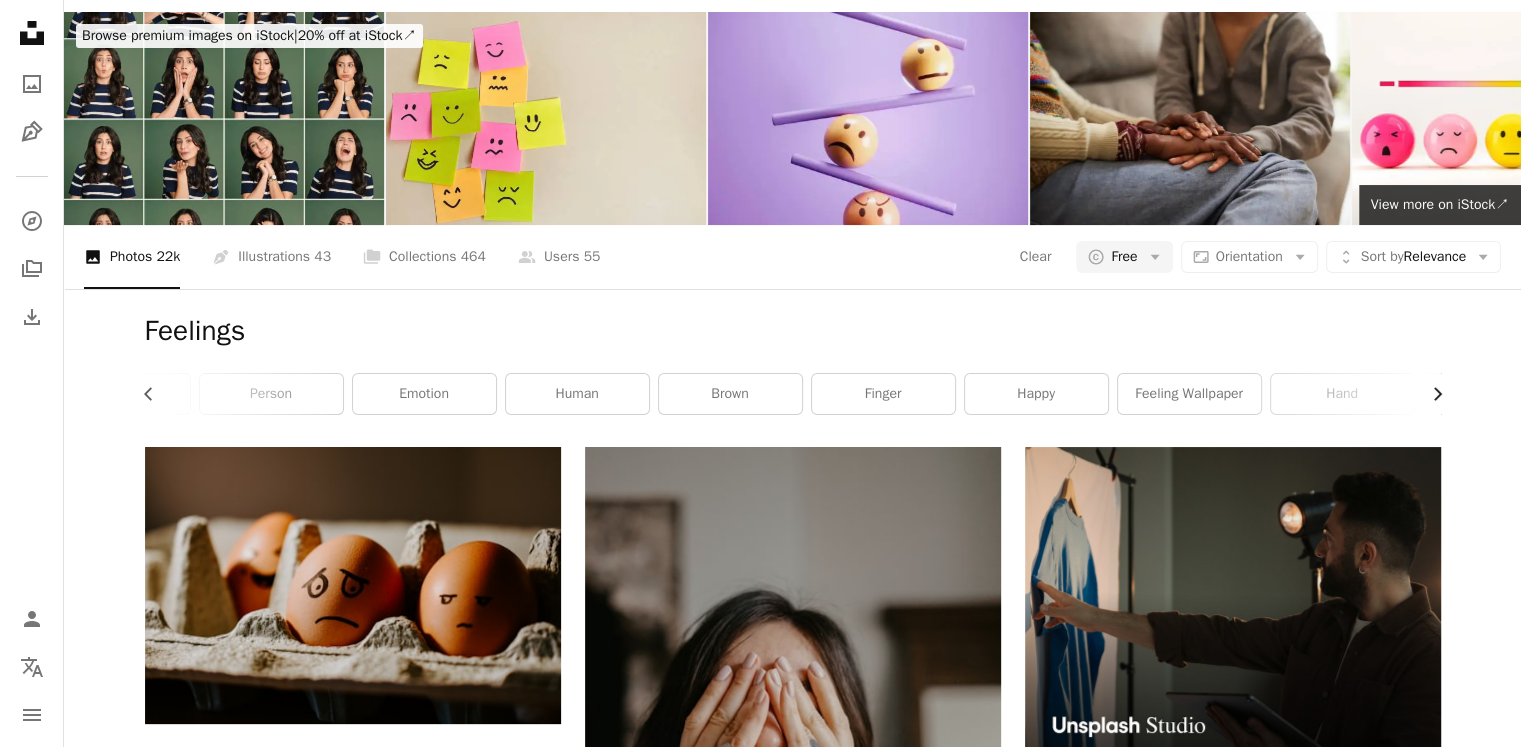 scroll, scrollTop: 0, scrollLeft: 300, axis: horizontal 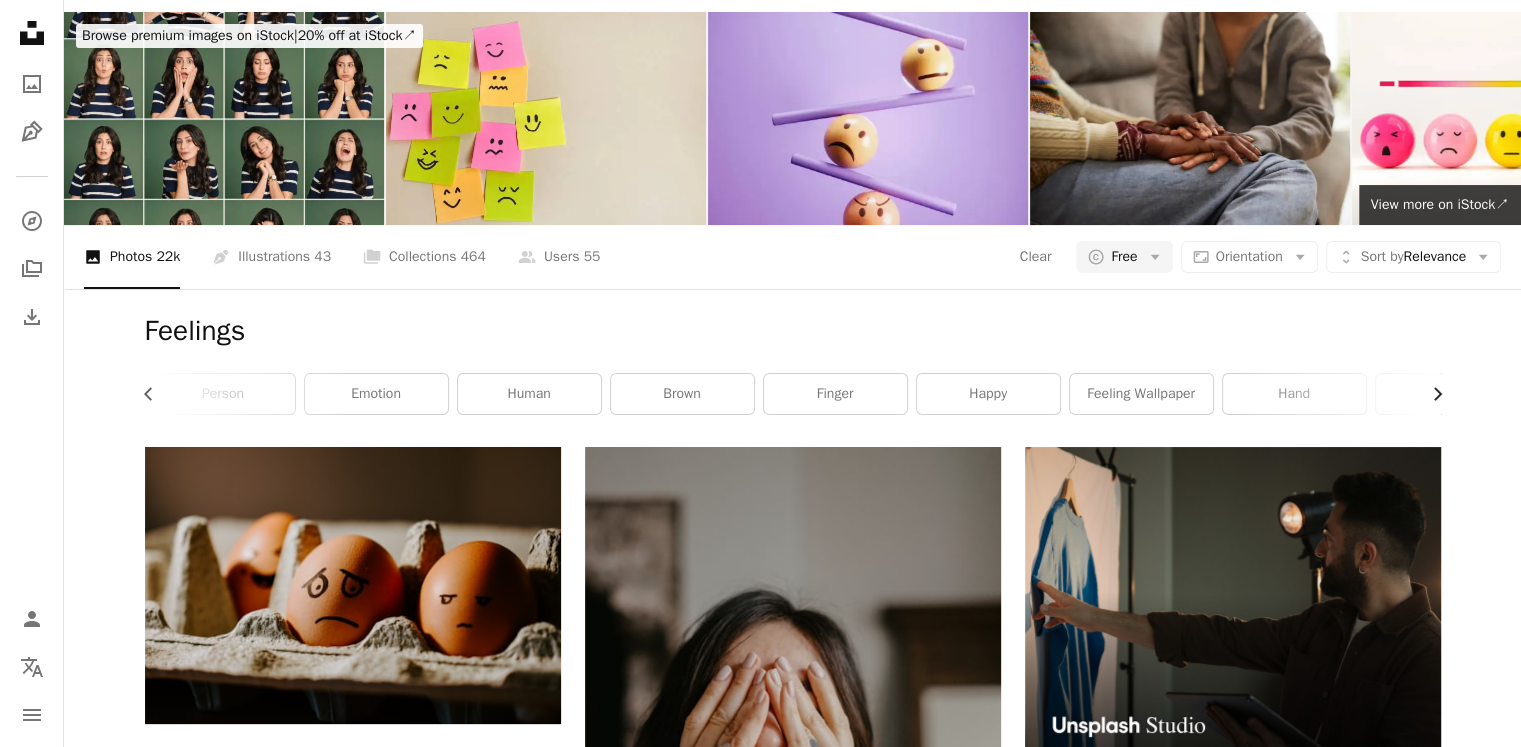 click 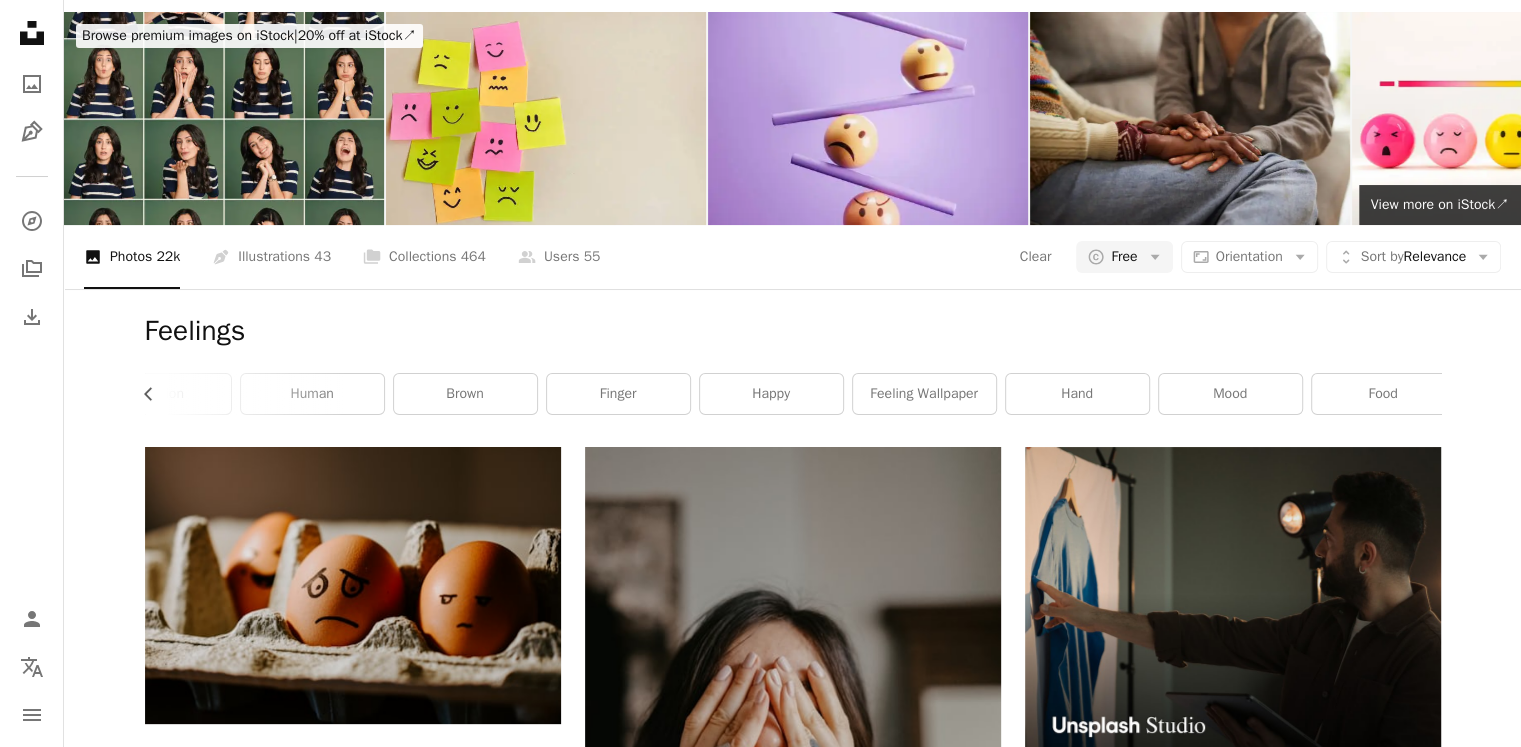 scroll, scrollTop: 0, scrollLeft: 532, axis: horizontal 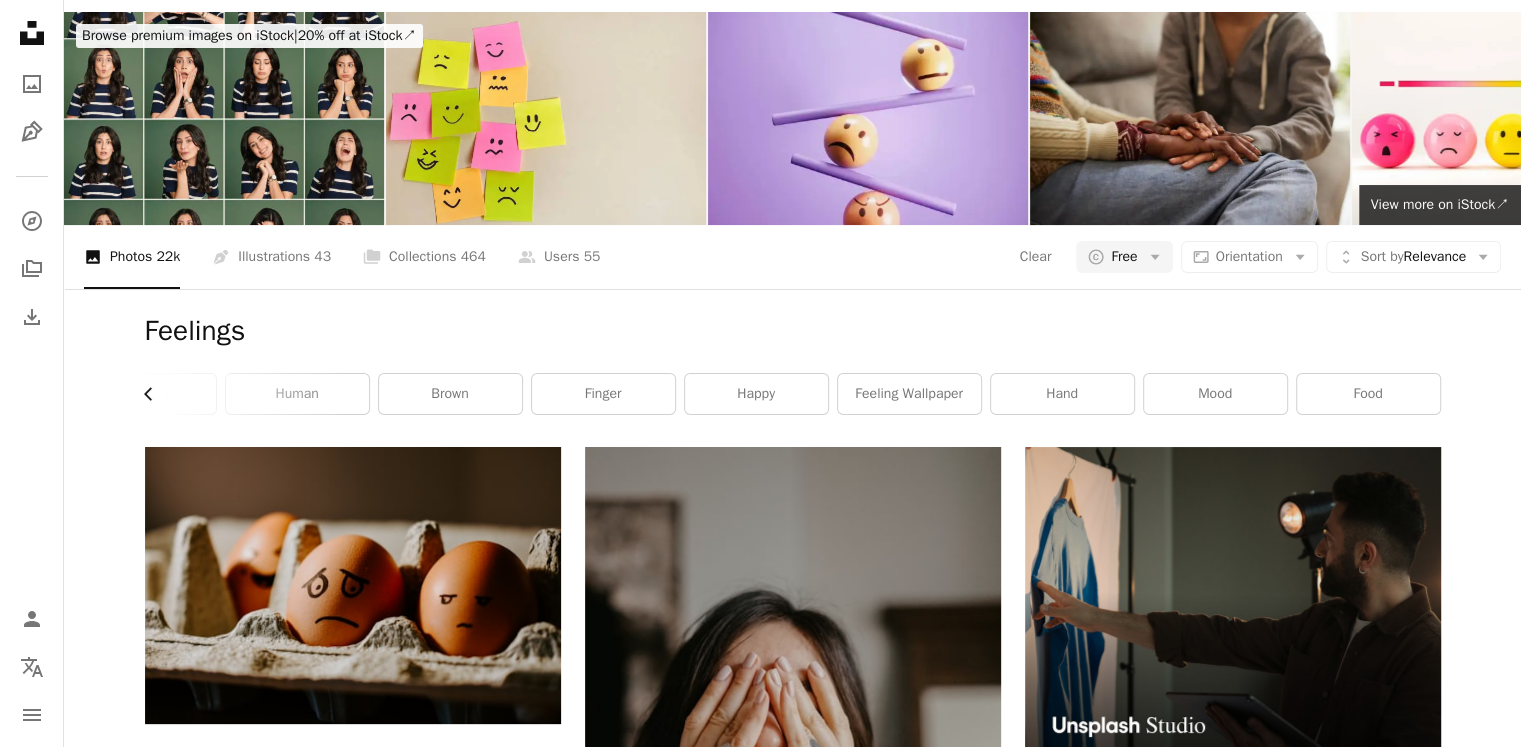 click on "Chevron left" 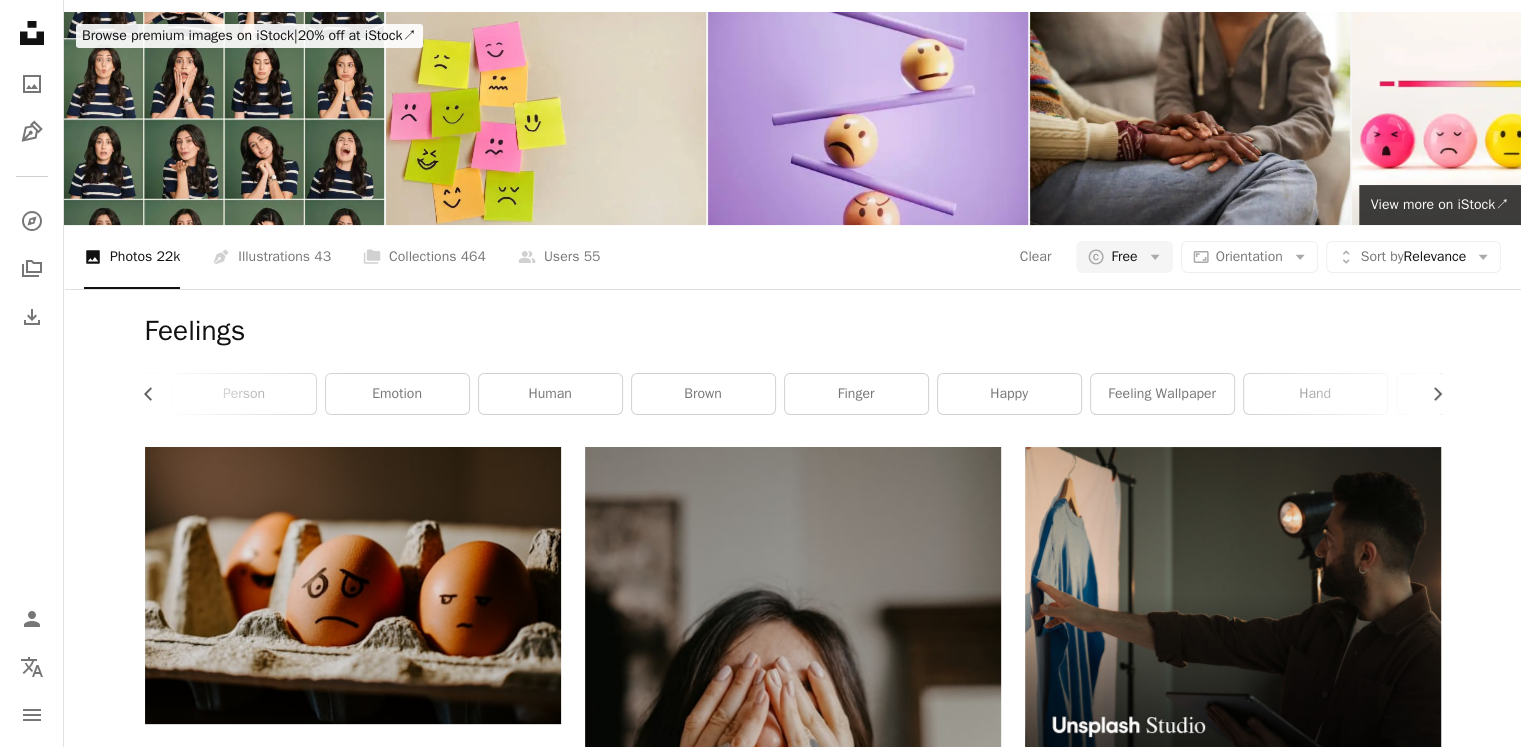 scroll, scrollTop: 0, scrollLeft: 232, axis: horizontal 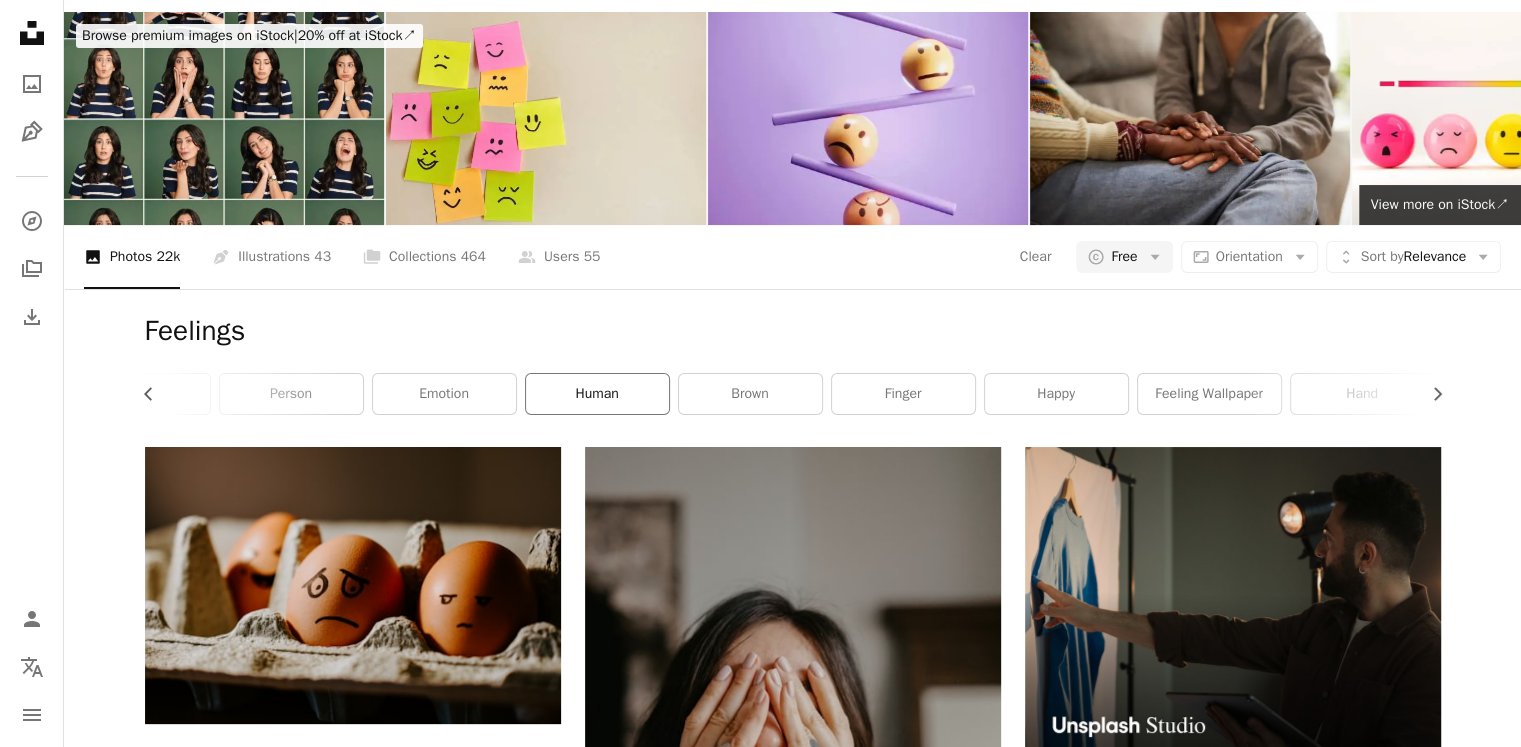 click on "human" at bounding box center [597, 394] 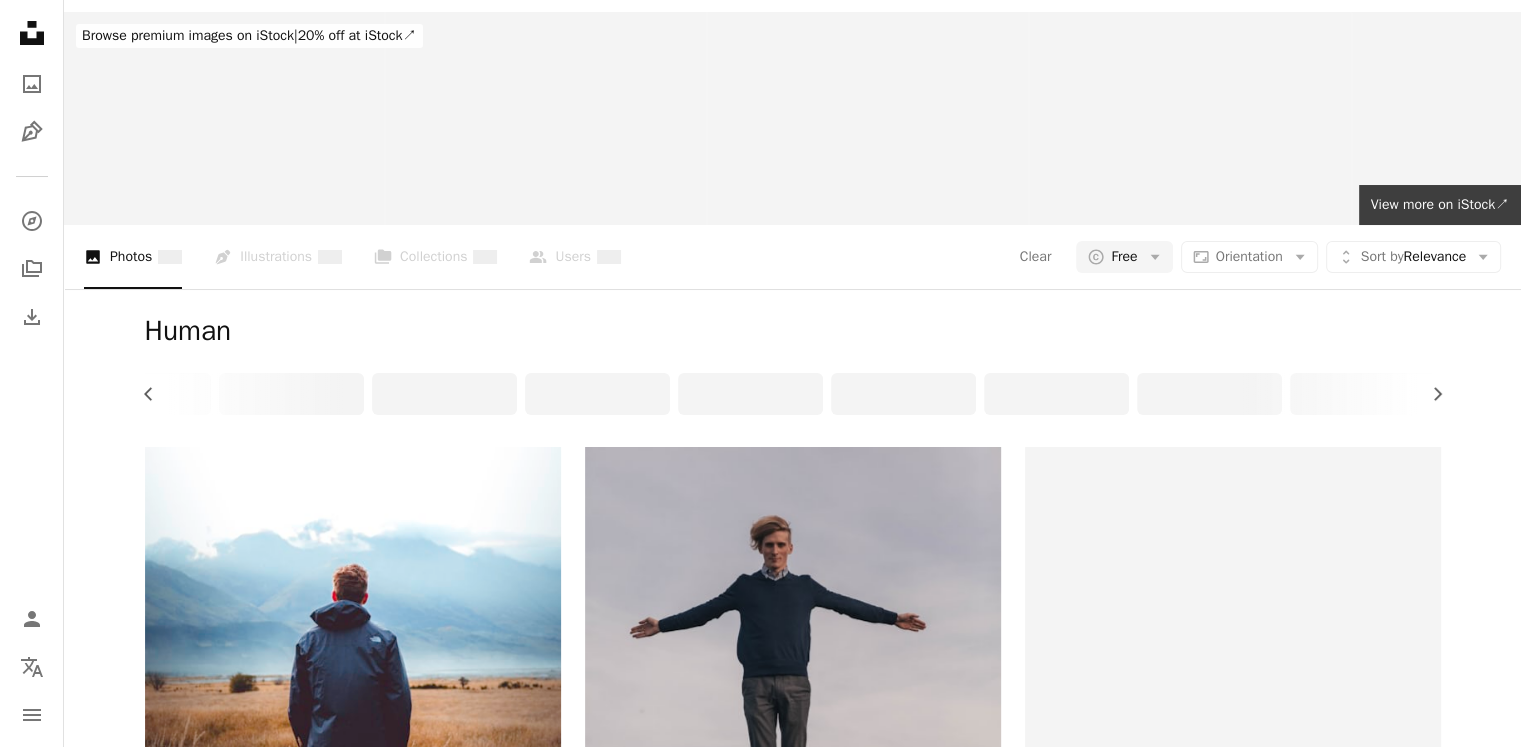 scroll, scrollTop: 0, scrollLeft: 0, axis: both 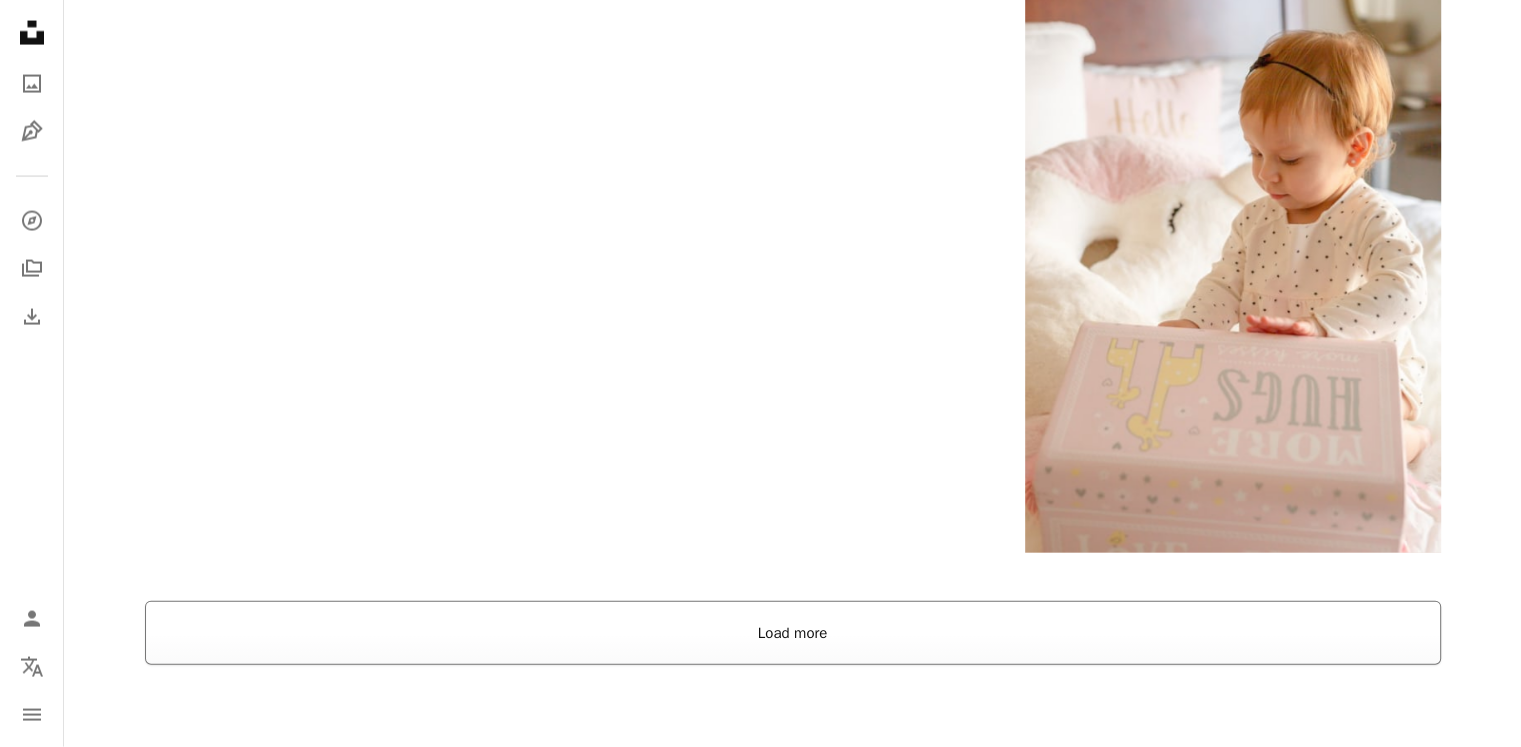 click on "Load more" at bounding box center [793, 633] 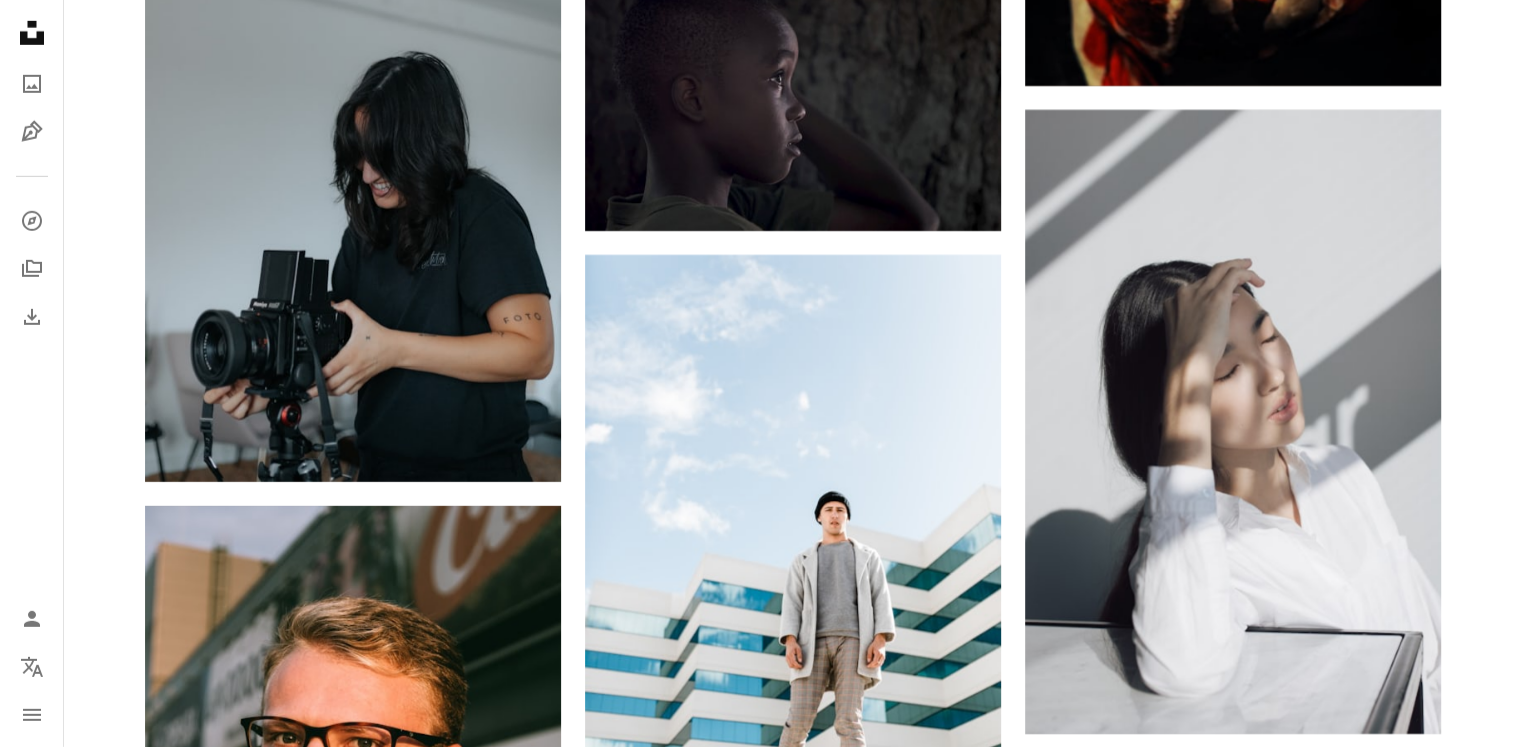 scroll, scrollTop: 6276, scrollLeft: 0, axis: vertical 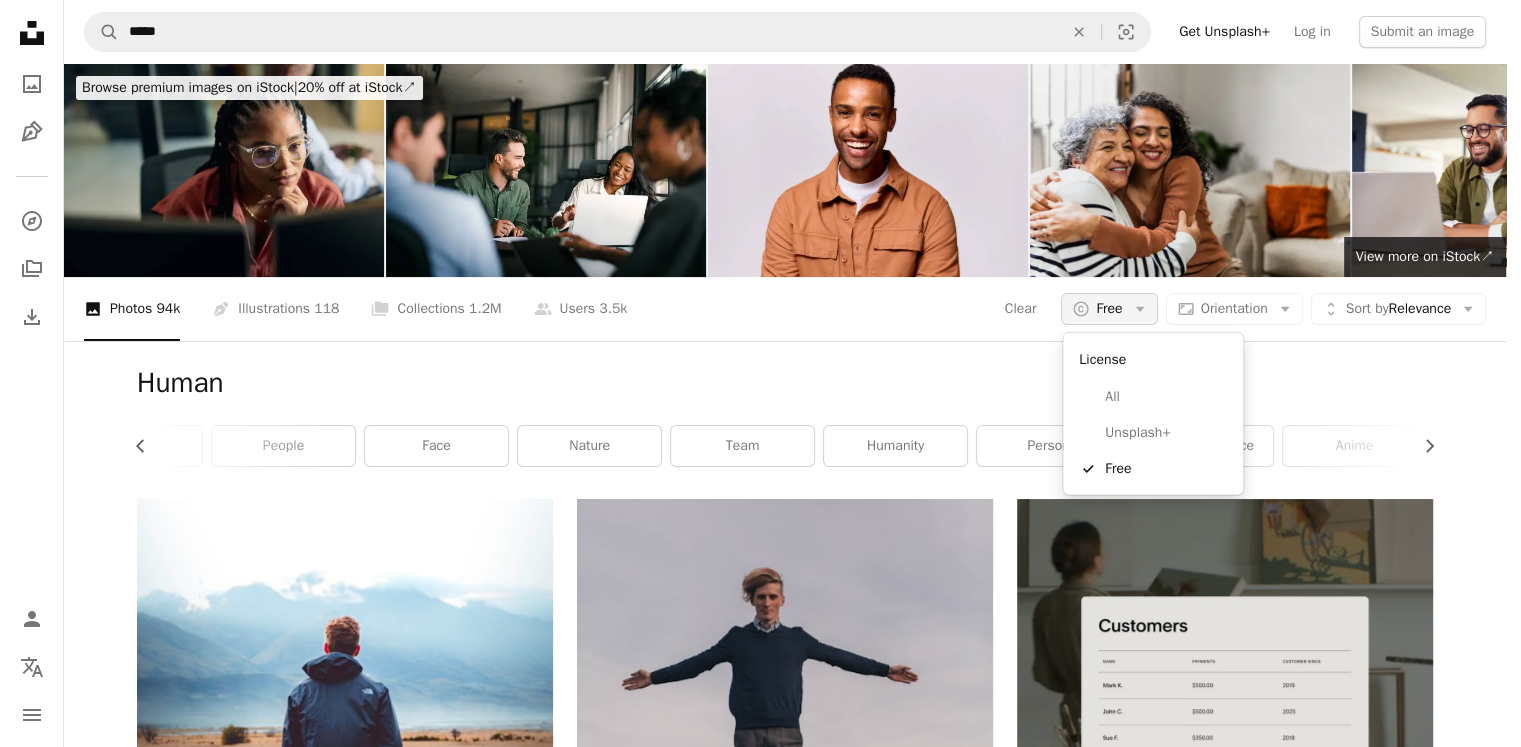 click on "Free" at bounding box center (1109, 309) 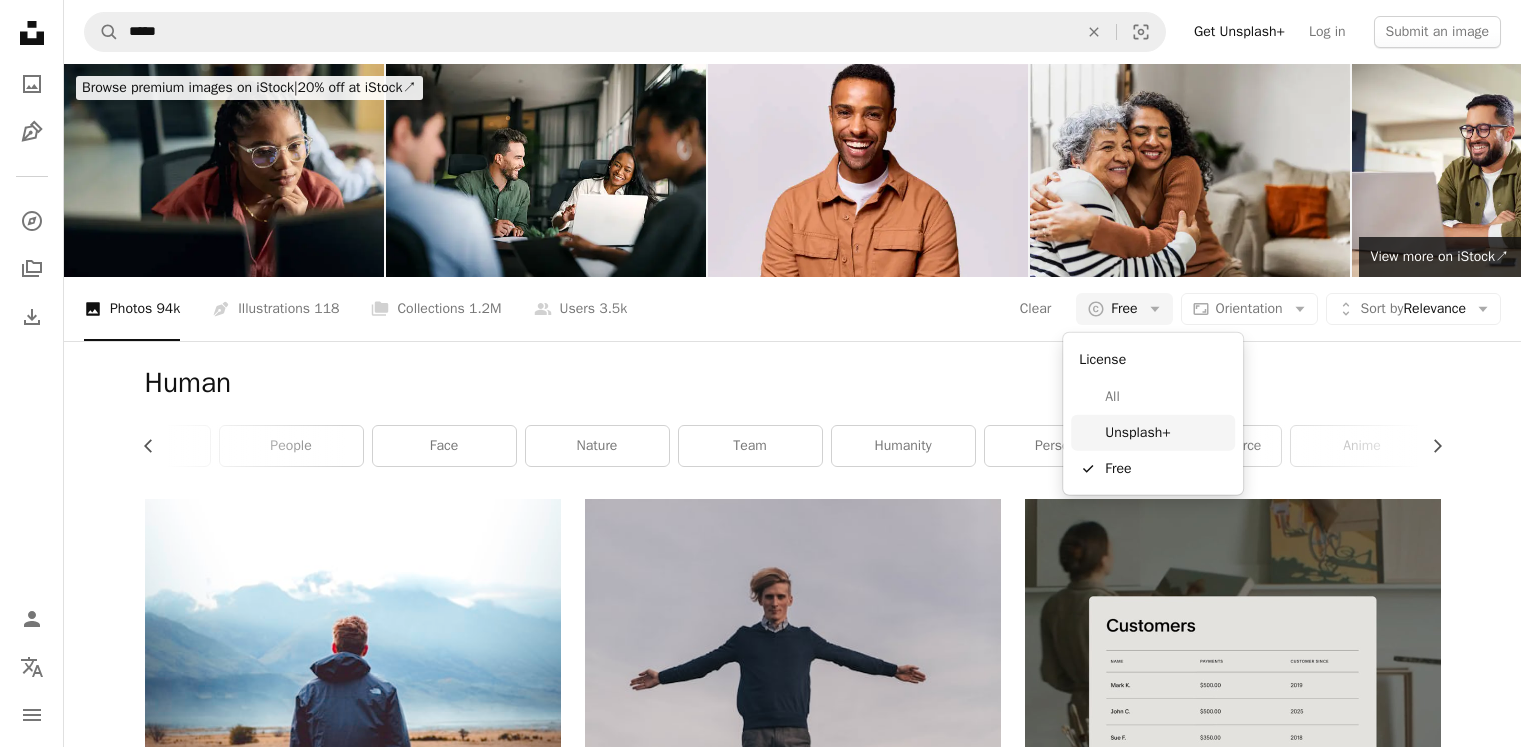 click on "Unsplash+" at bounding box center (1166, 433) 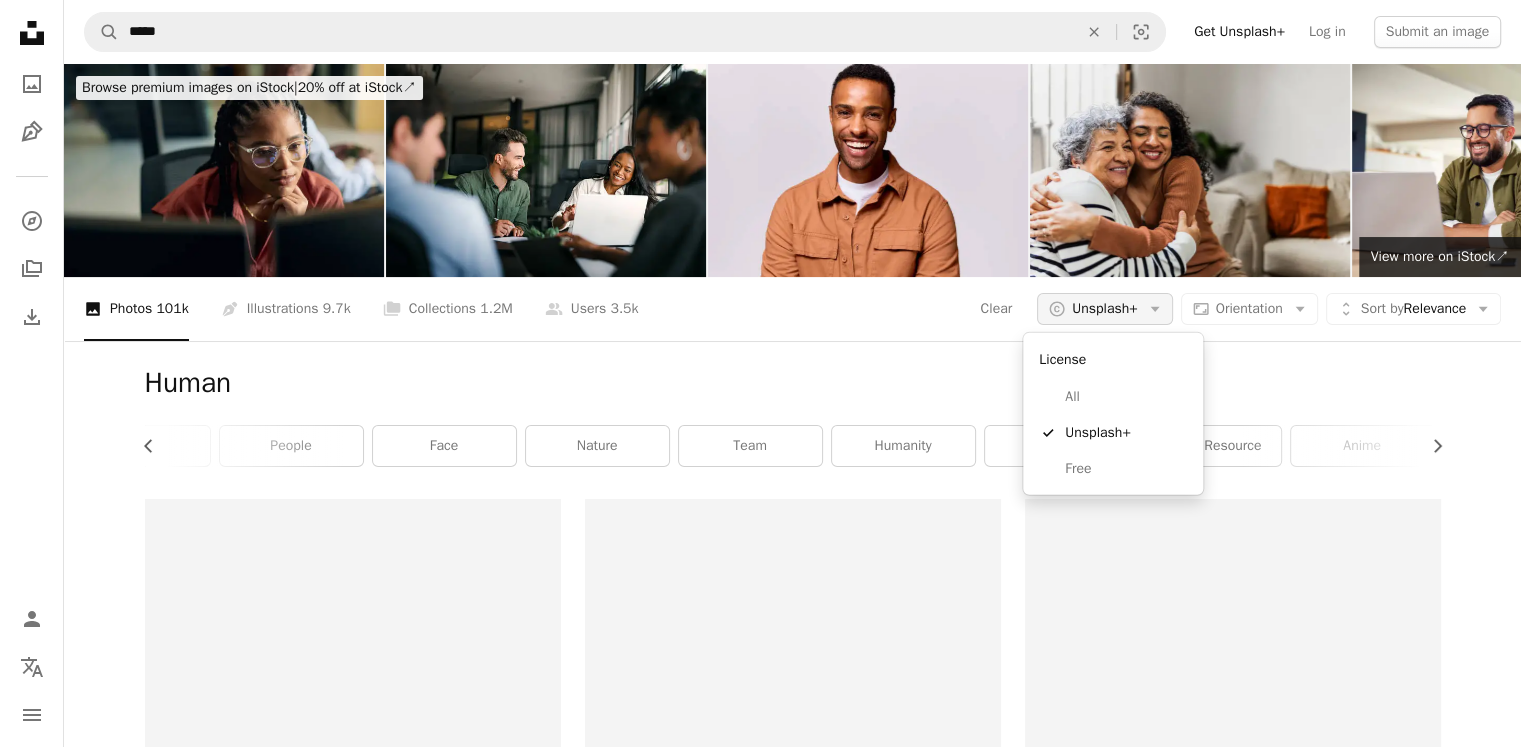 click on "Unsplash+" at bounding box center [1104, 309] 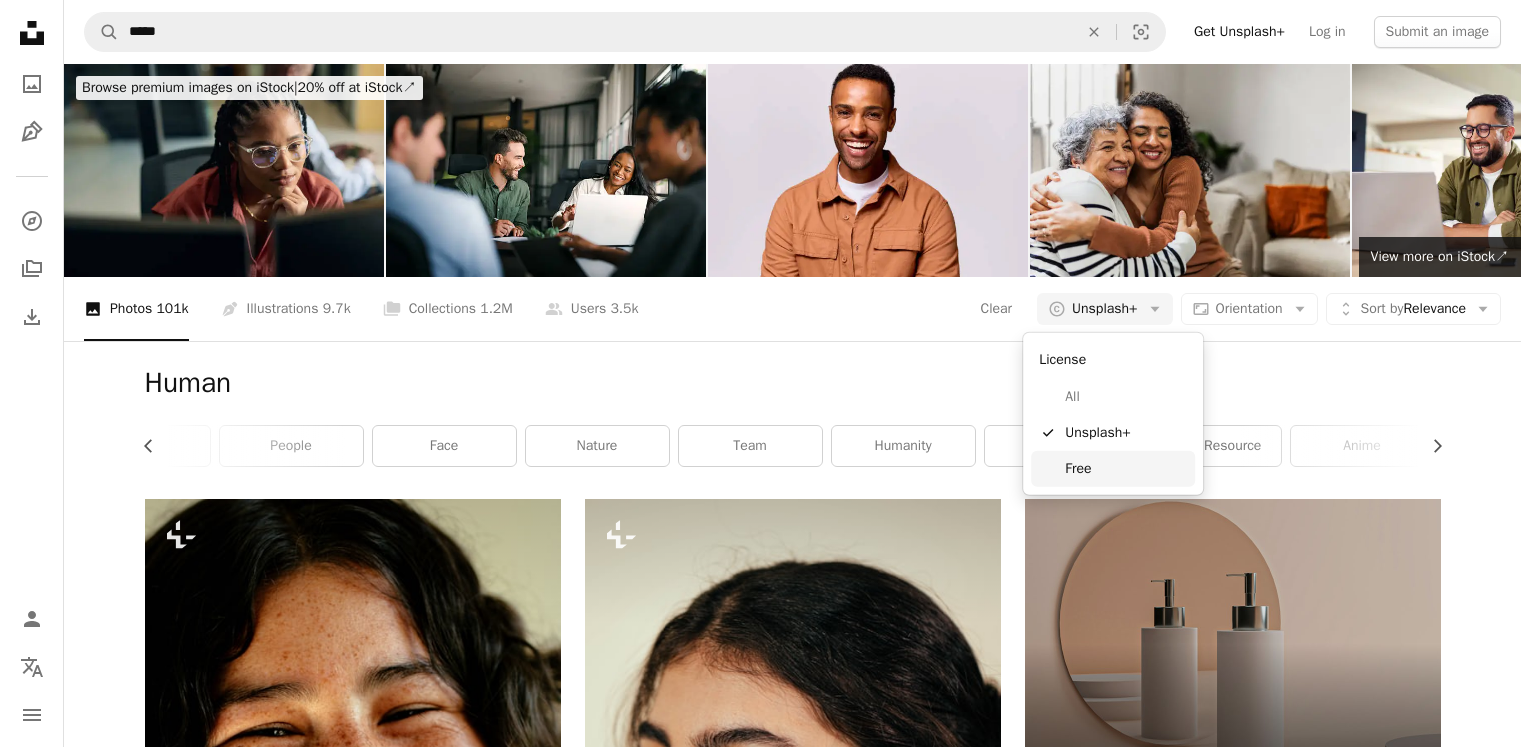 click on "Free" at bounding box center [1126, 469] 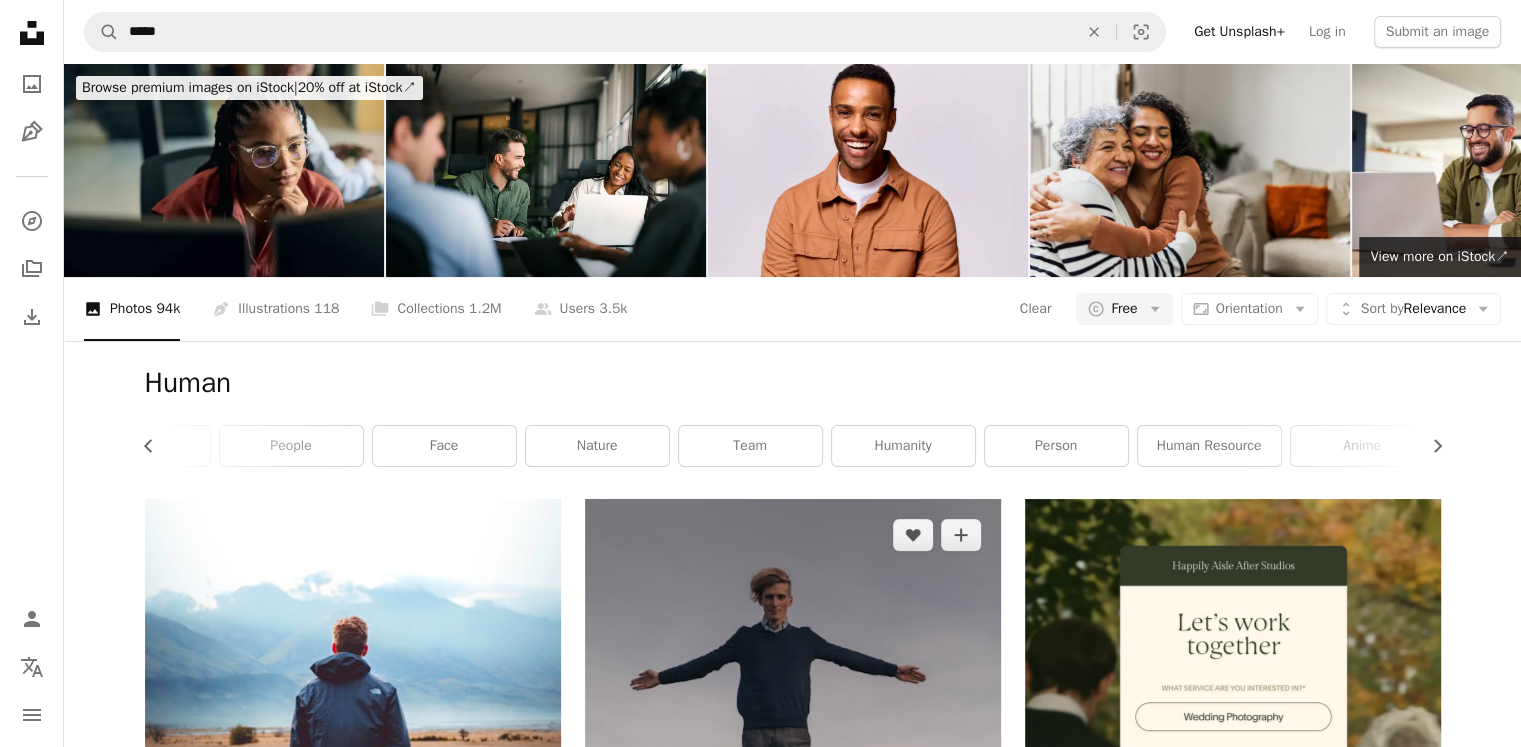 click at bounding box center (793, 811) 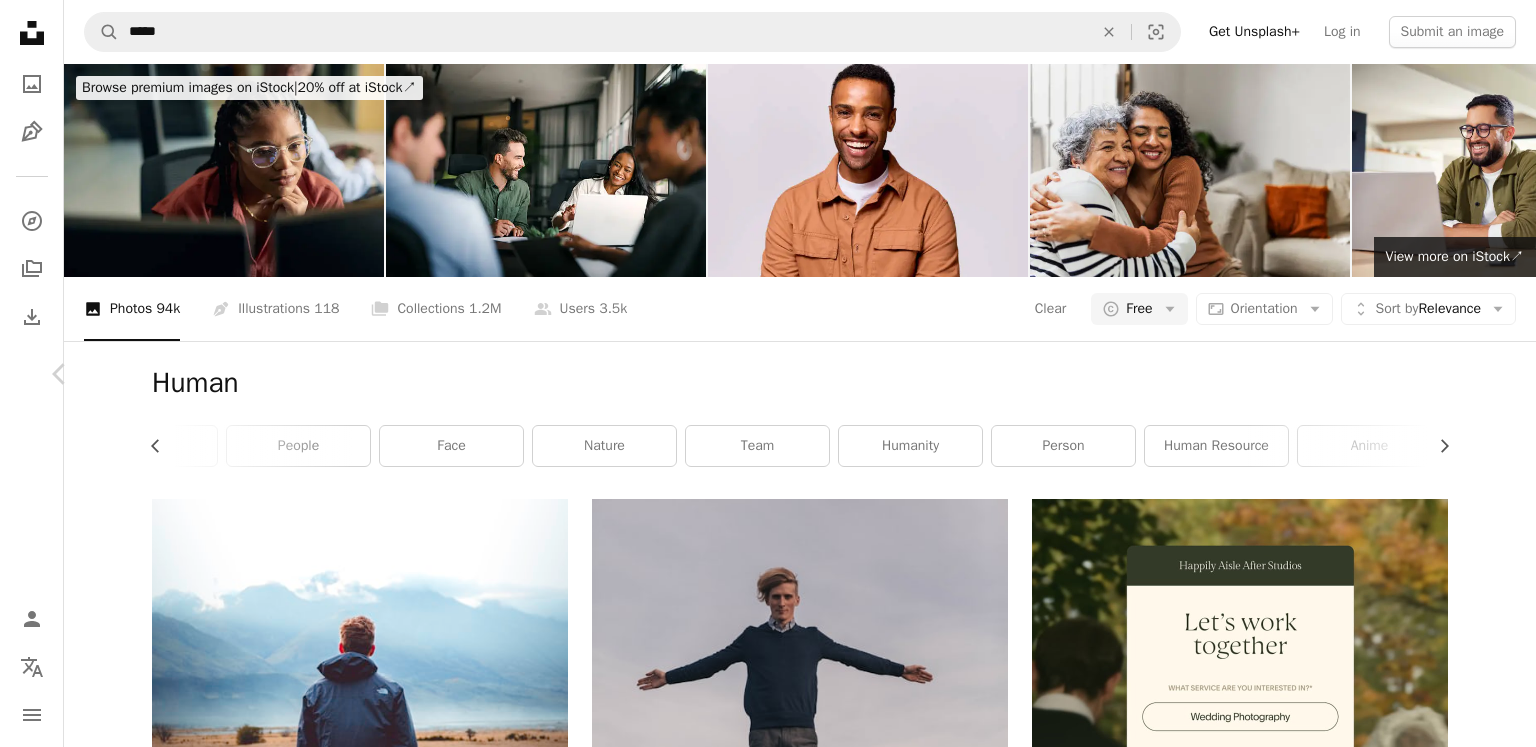 click on "Chevron right" at bounding box center [1476, 374] 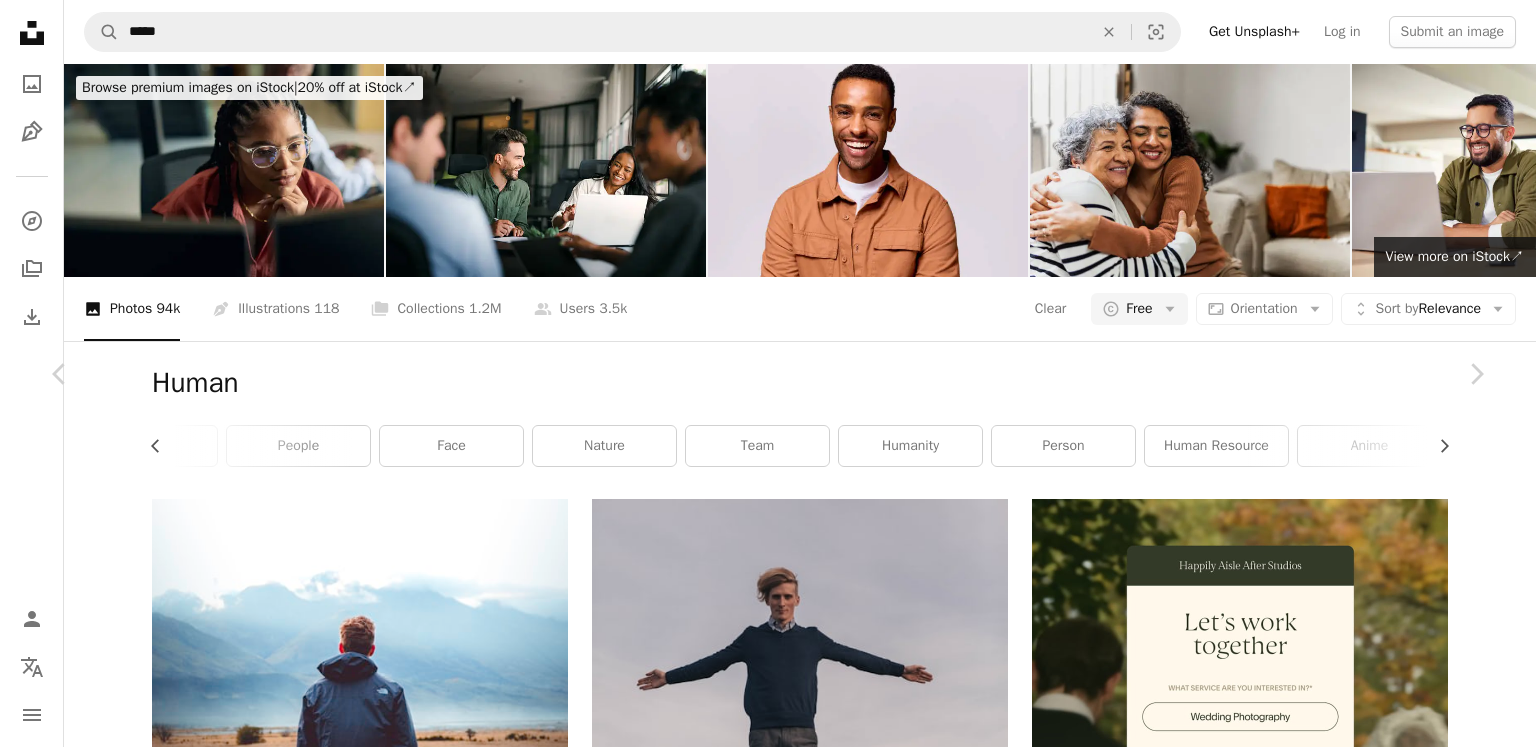 click on "A heart A plus sign [FIRST] [LAST] Available for hire A checkmark inside of a circle Arrow pointing down A heart A plus sign [FIRST] [LAST] Available for hire A checkmark inside of a circle Arrow pointing down A heart A plus sign [FIRST] Arrow pointing down A heart A plus sign" at bounding box center (768, 9390) 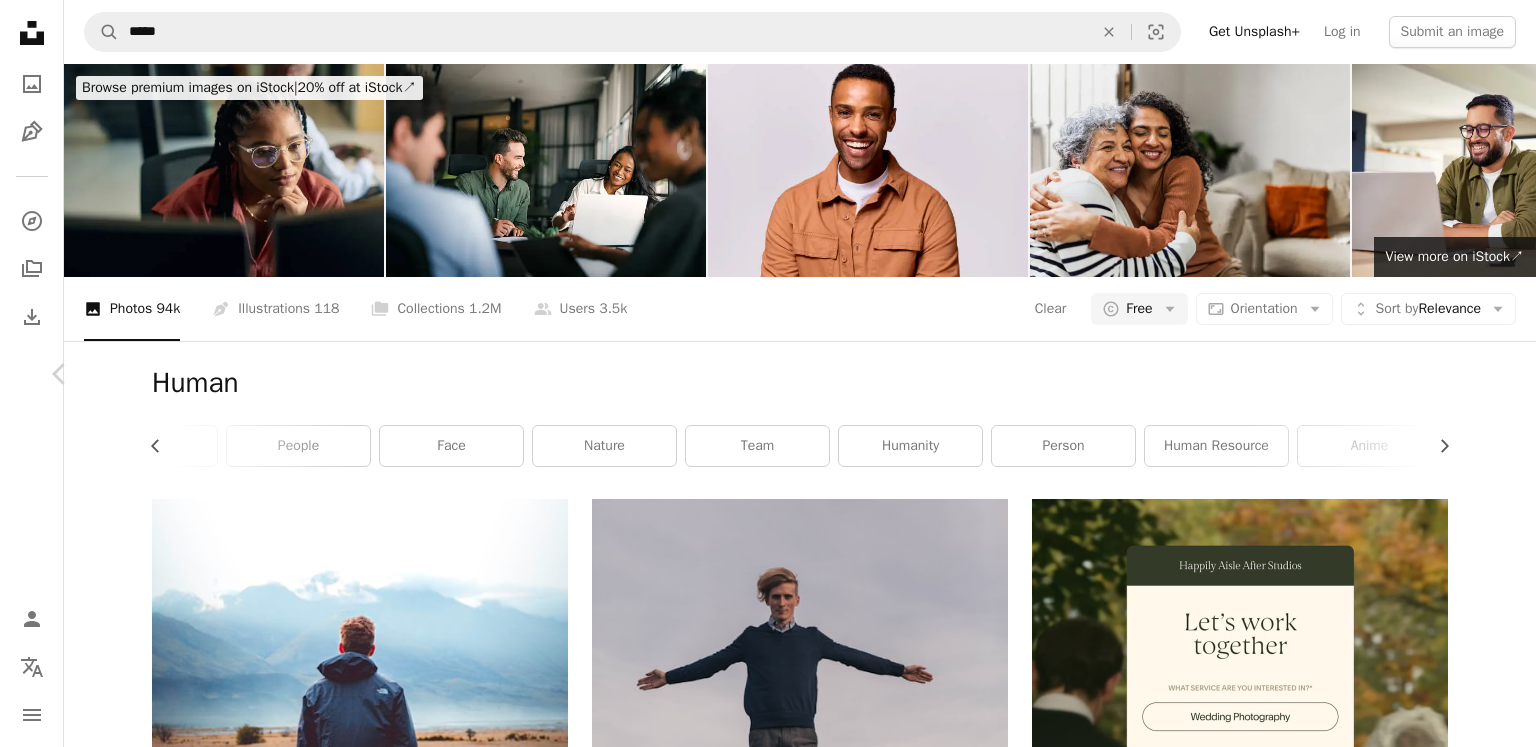 click on "Chevron right" at bounding box center [1476, 374] 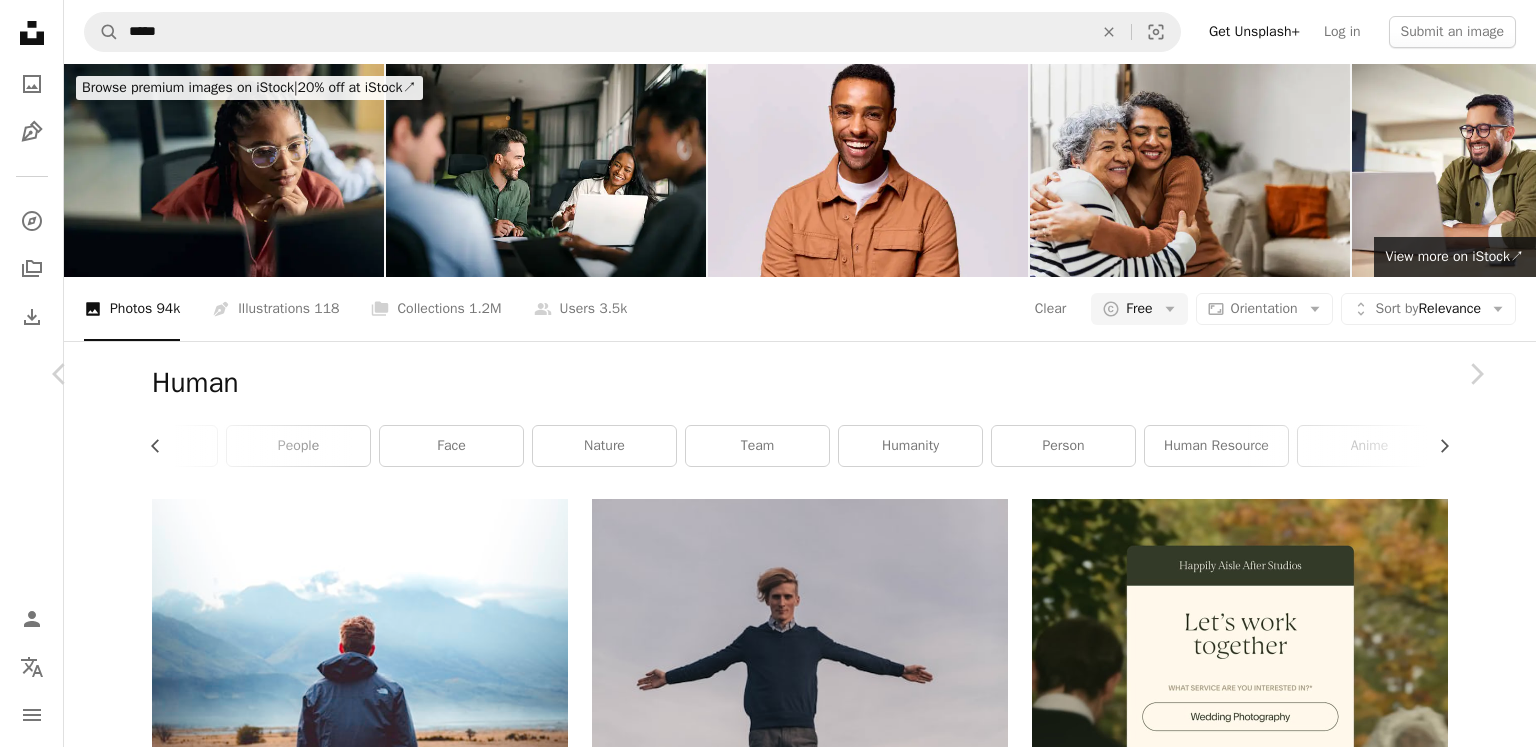 click on "An X shape" at bounding box center [20, 20] 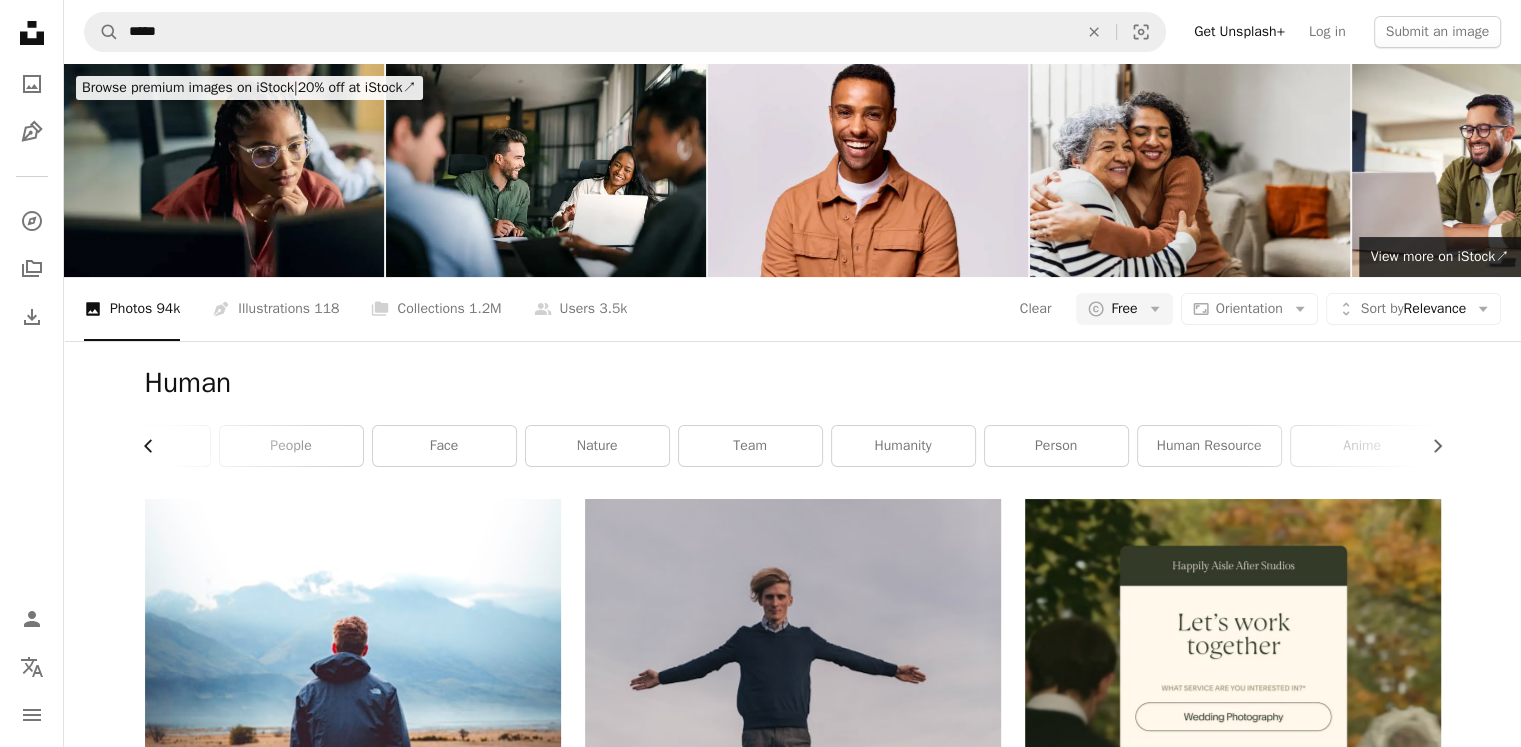click 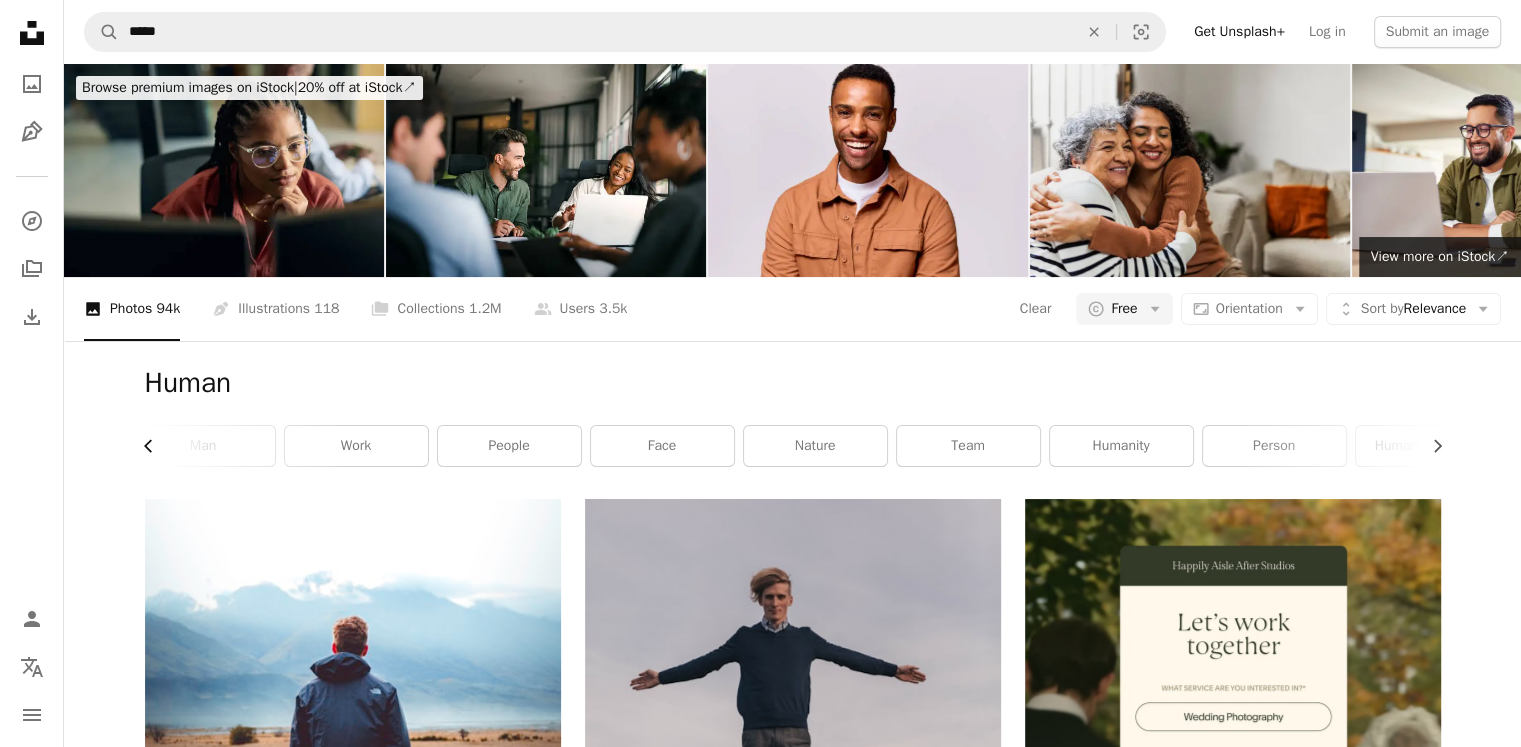 scroll, scrollTop: 0, scrollLeft: 0, axis: both 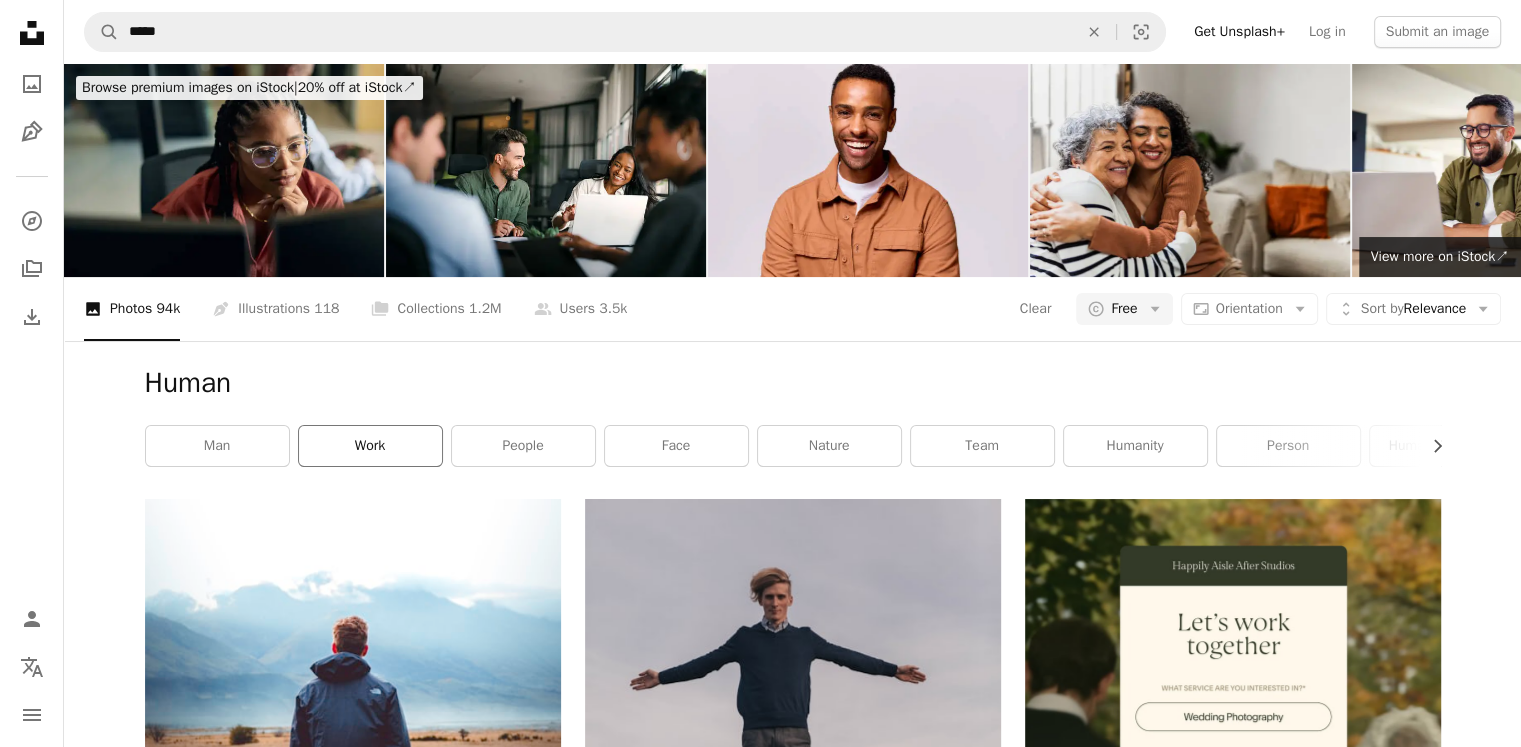 click on "work" at bounding box center (370, 446) 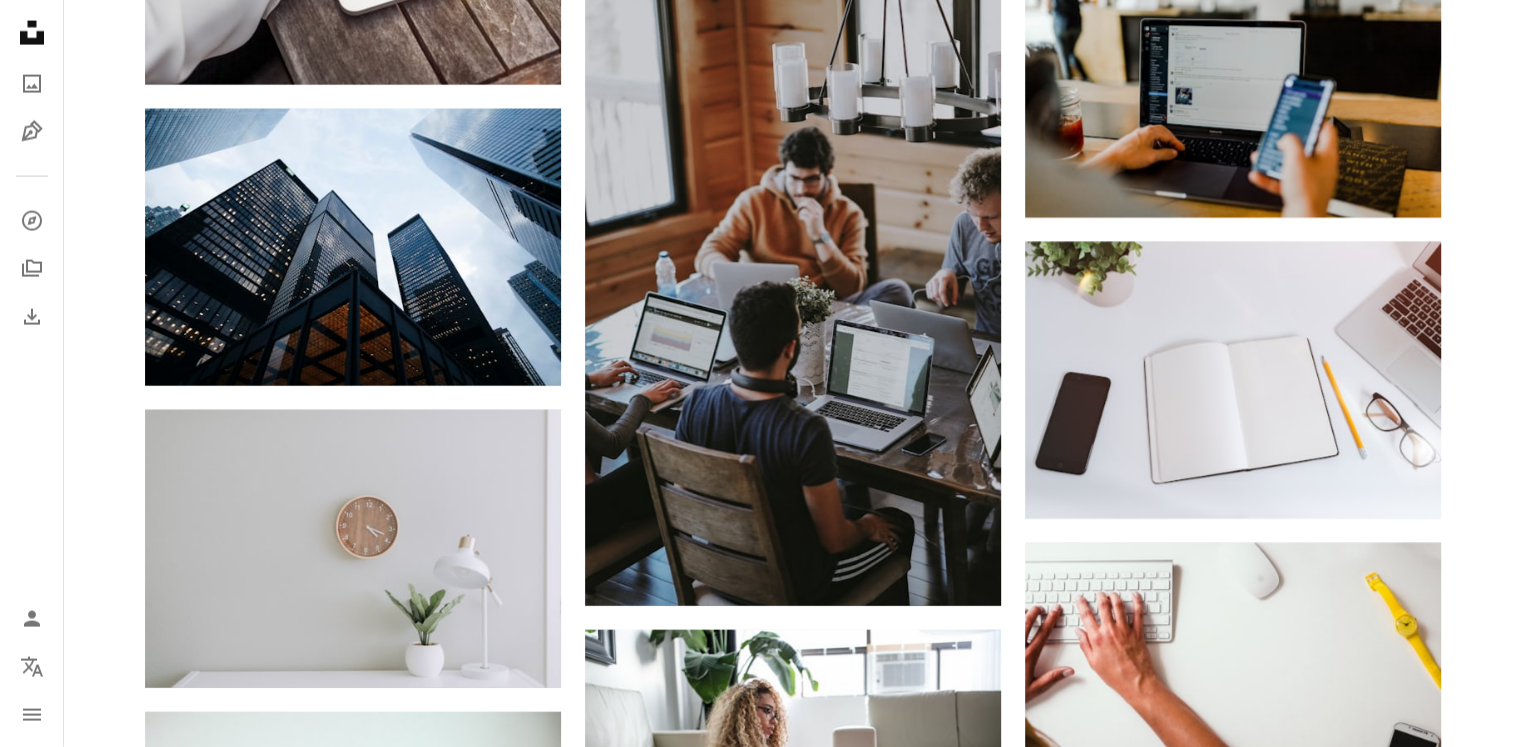 scroll, scrollTop: 4562, scrollLeft: 0, axis: vertical 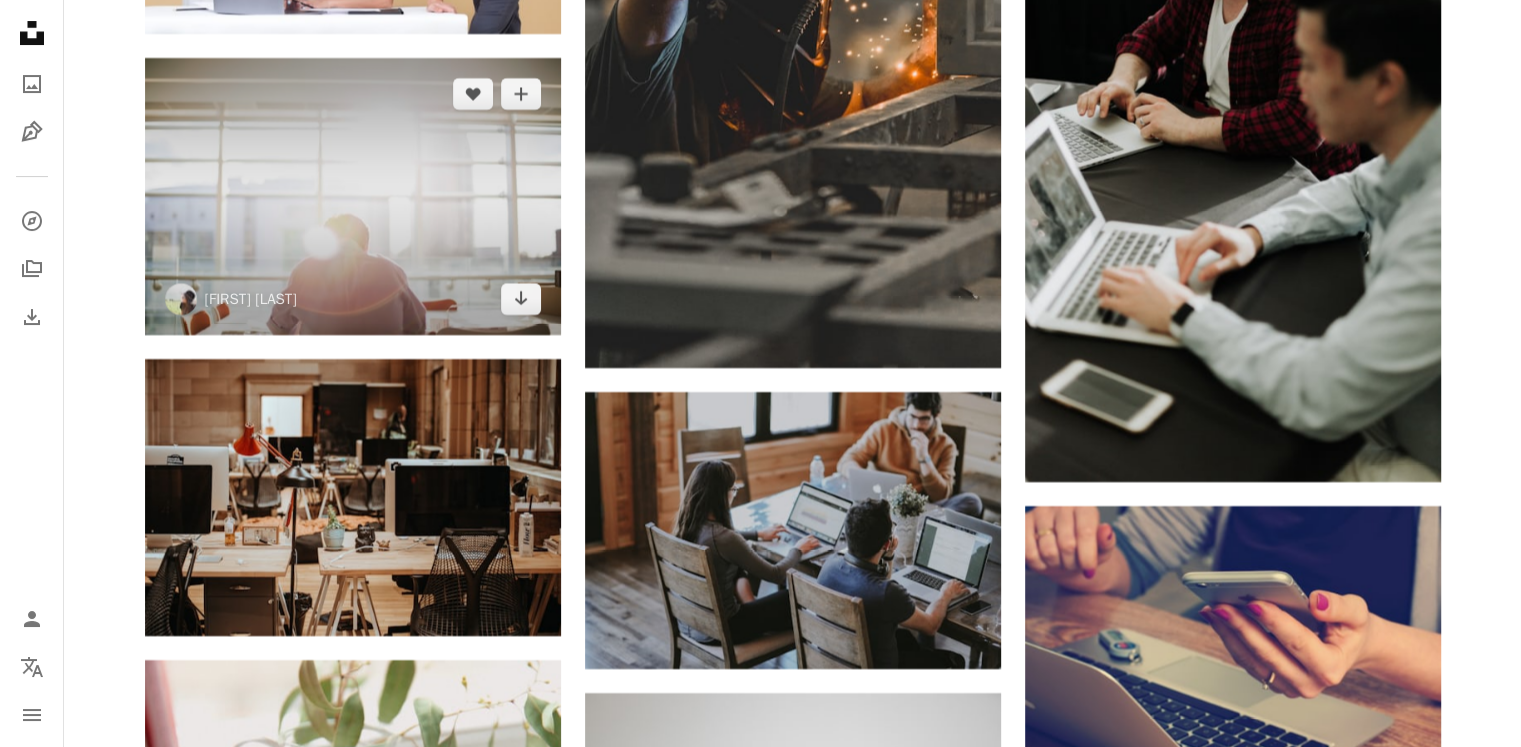 click at bounding box center [353, 196] 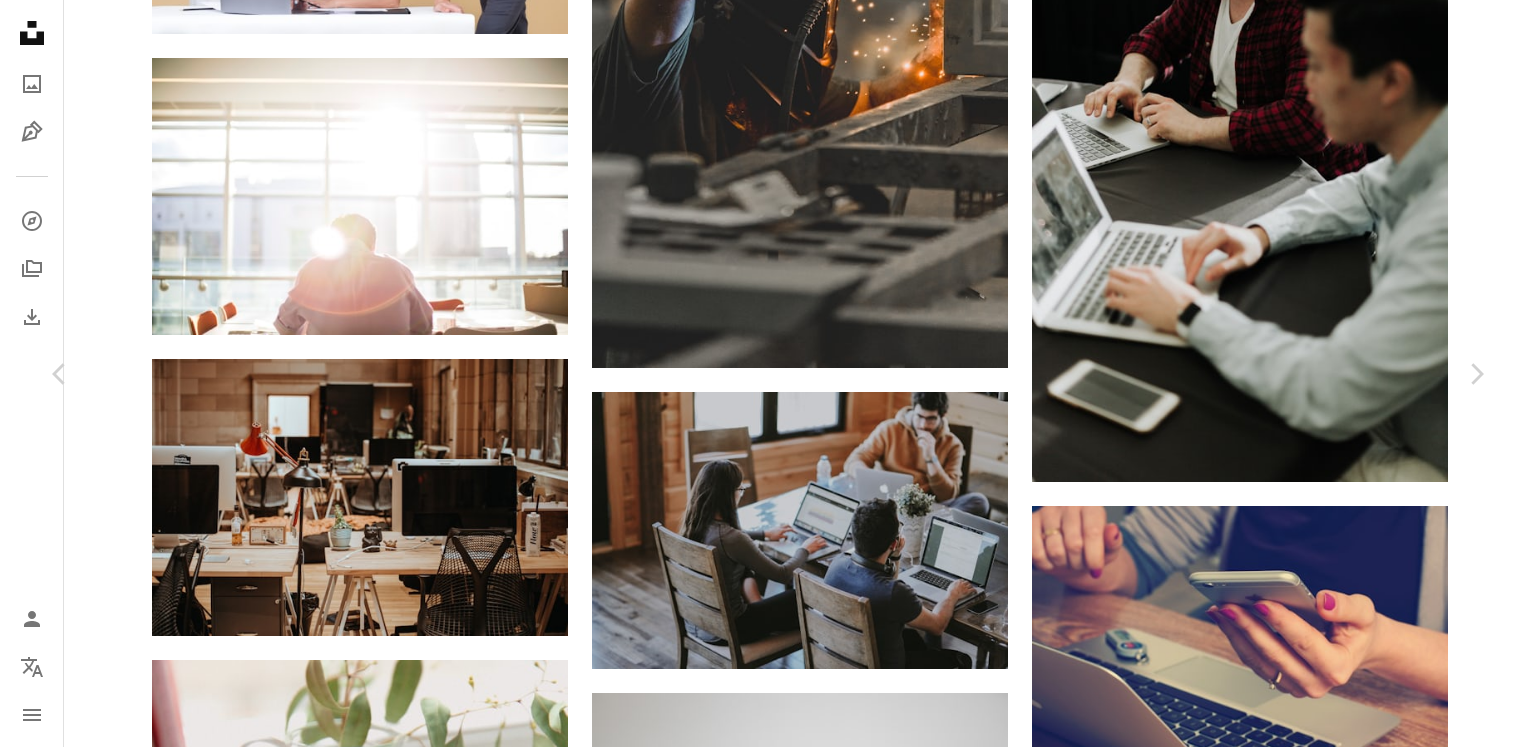 click on "Download free" at bounding box center [1291, 4847] 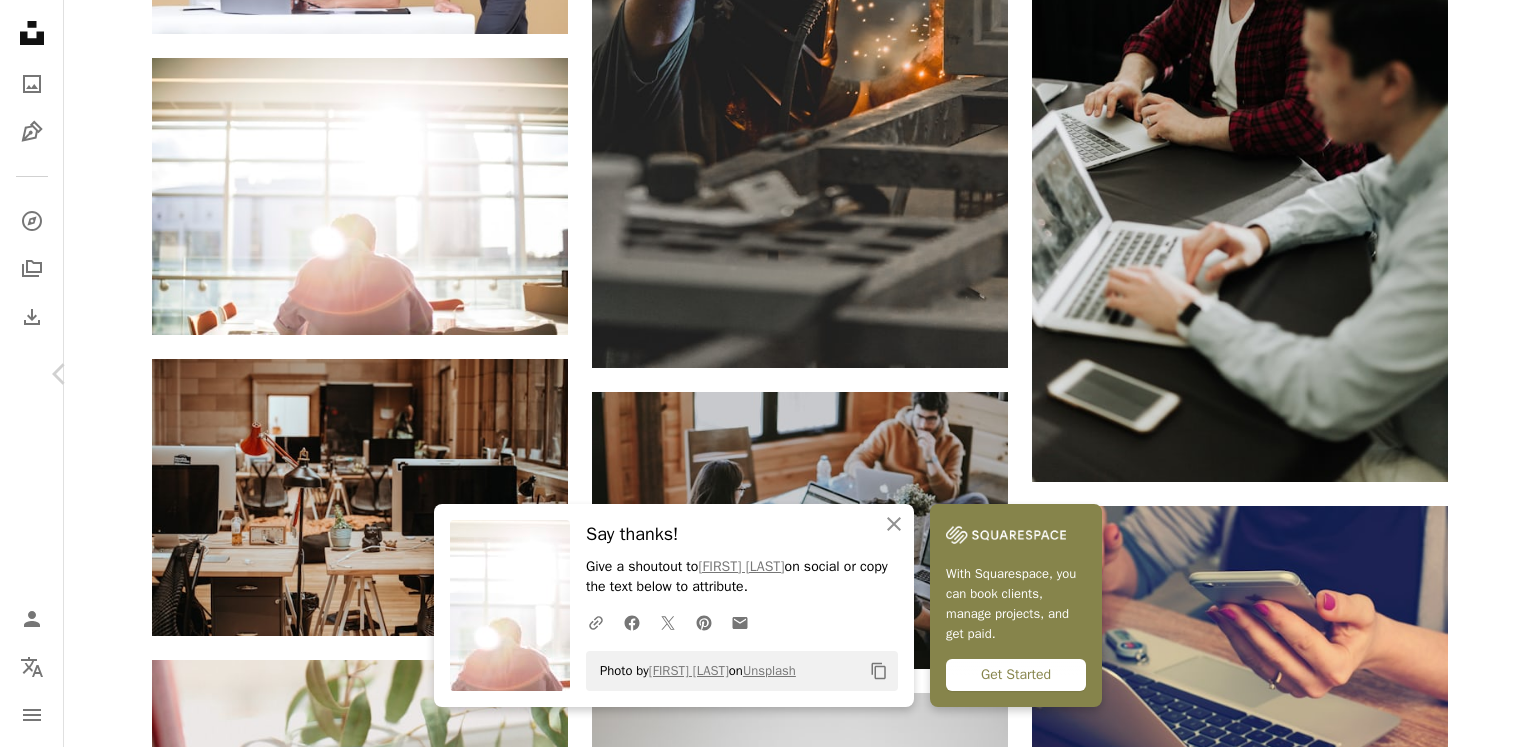 click on "Chevron right" at bounding box center (1476, 374) 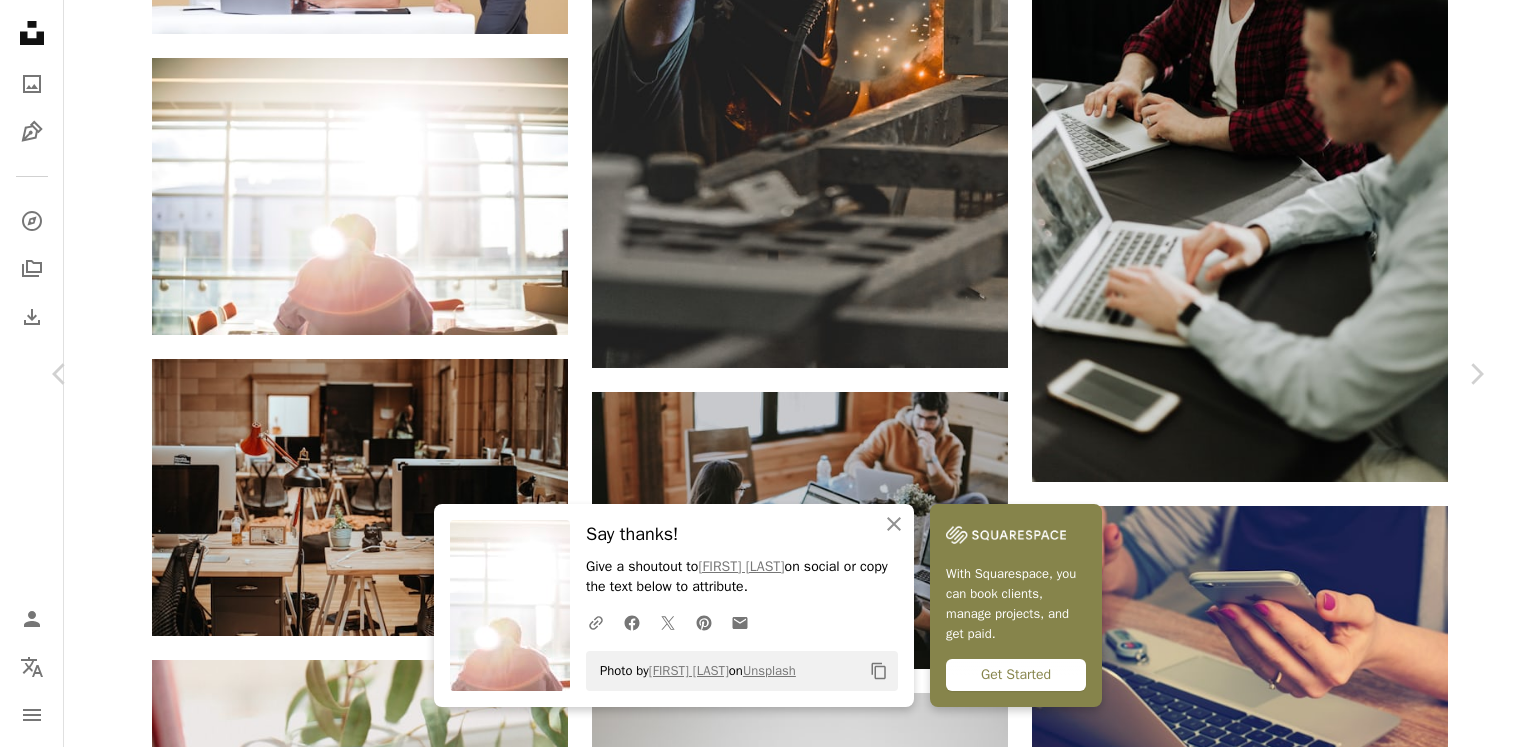 click on "An X shape" at bounding box center (20, 20) 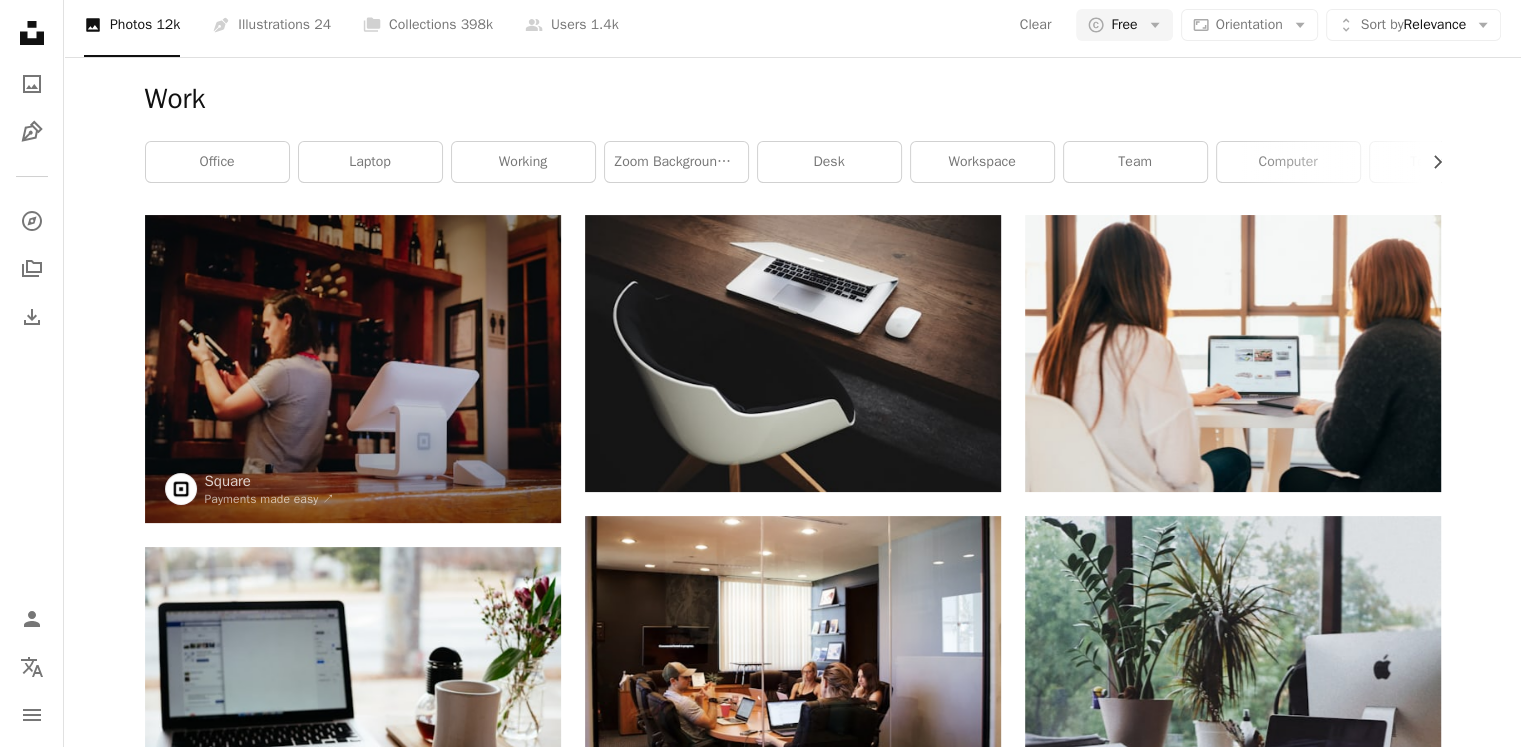 scroll, scrollTop: 0, scrollLeft: 0, axis: both 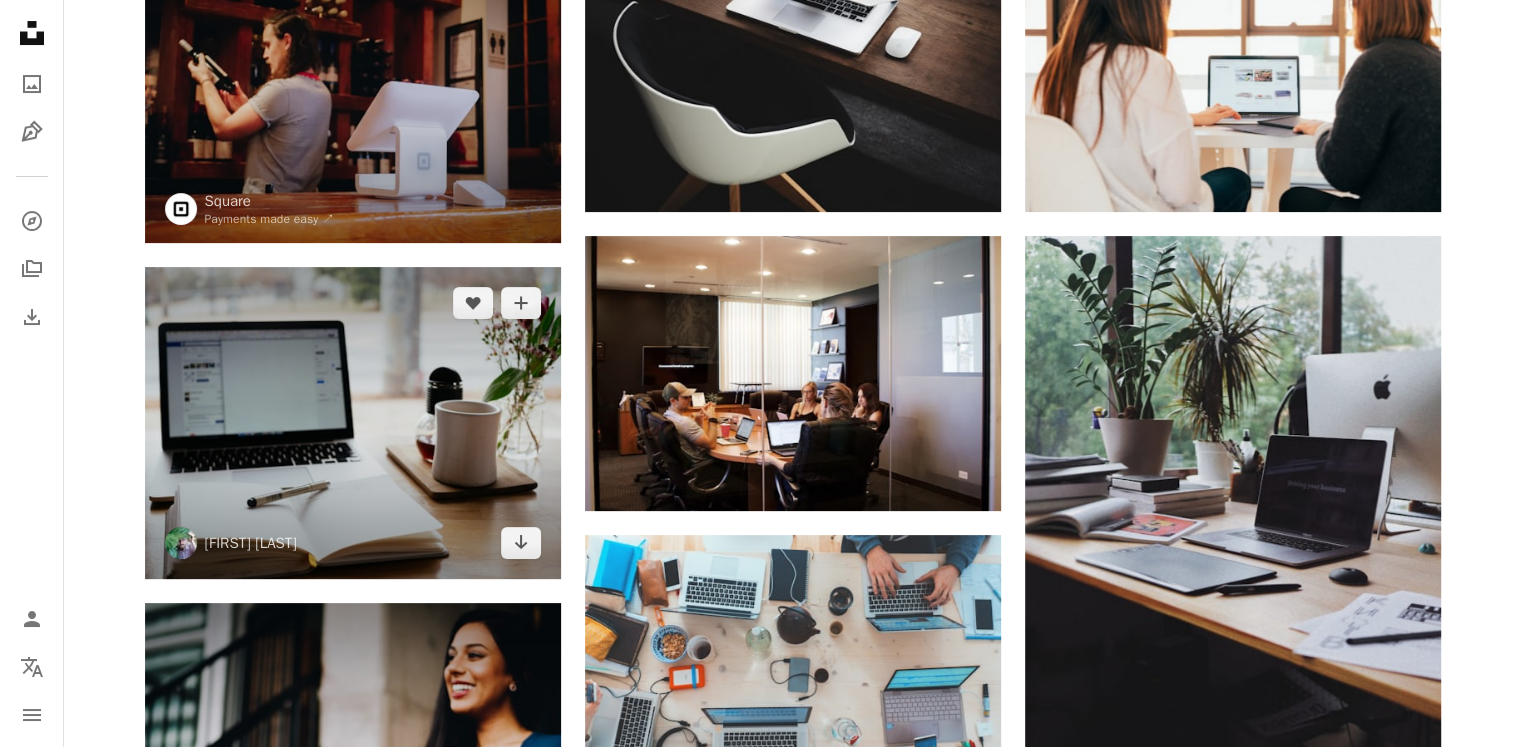 click at bounding box center [353, 423] 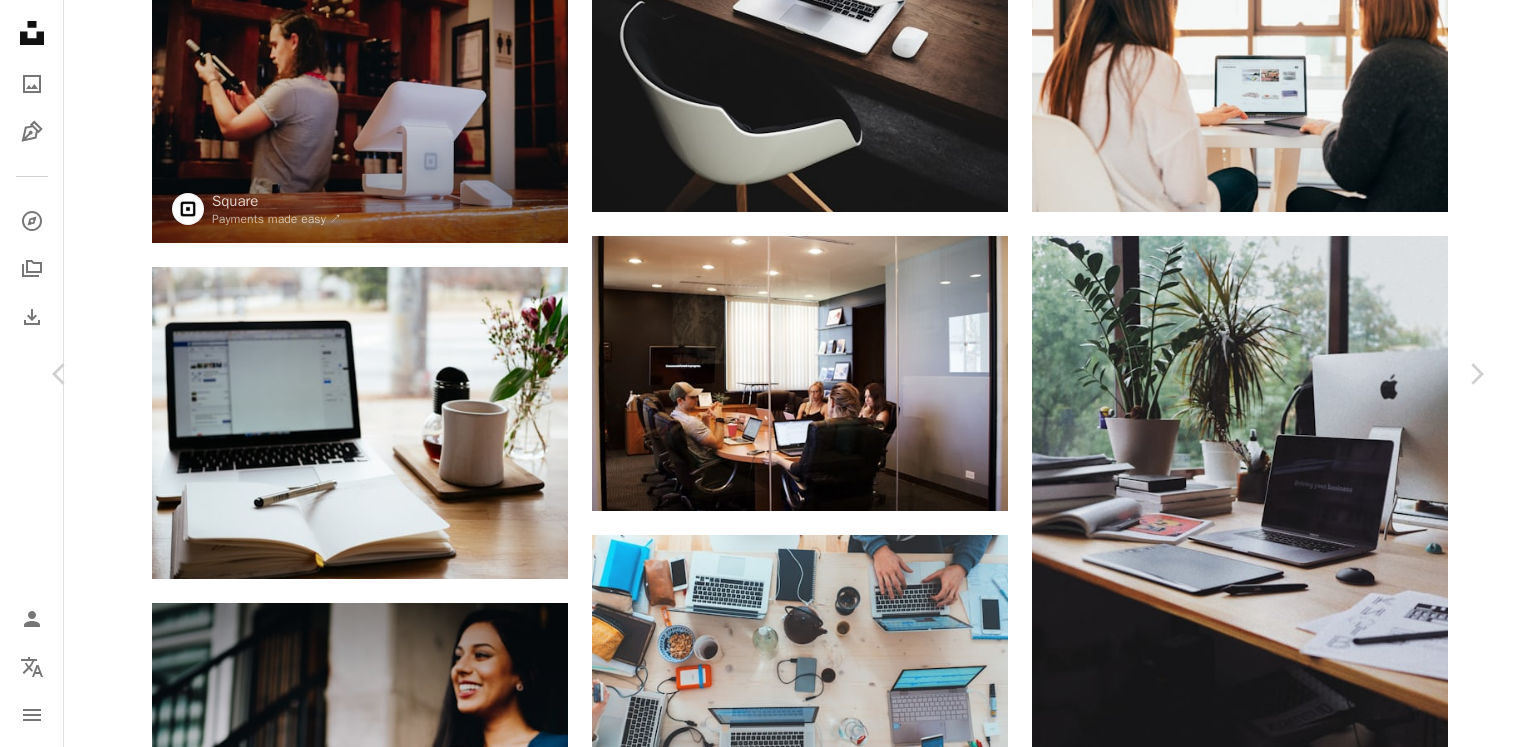 click on "Download free" at bounding box center (1291, 20144) 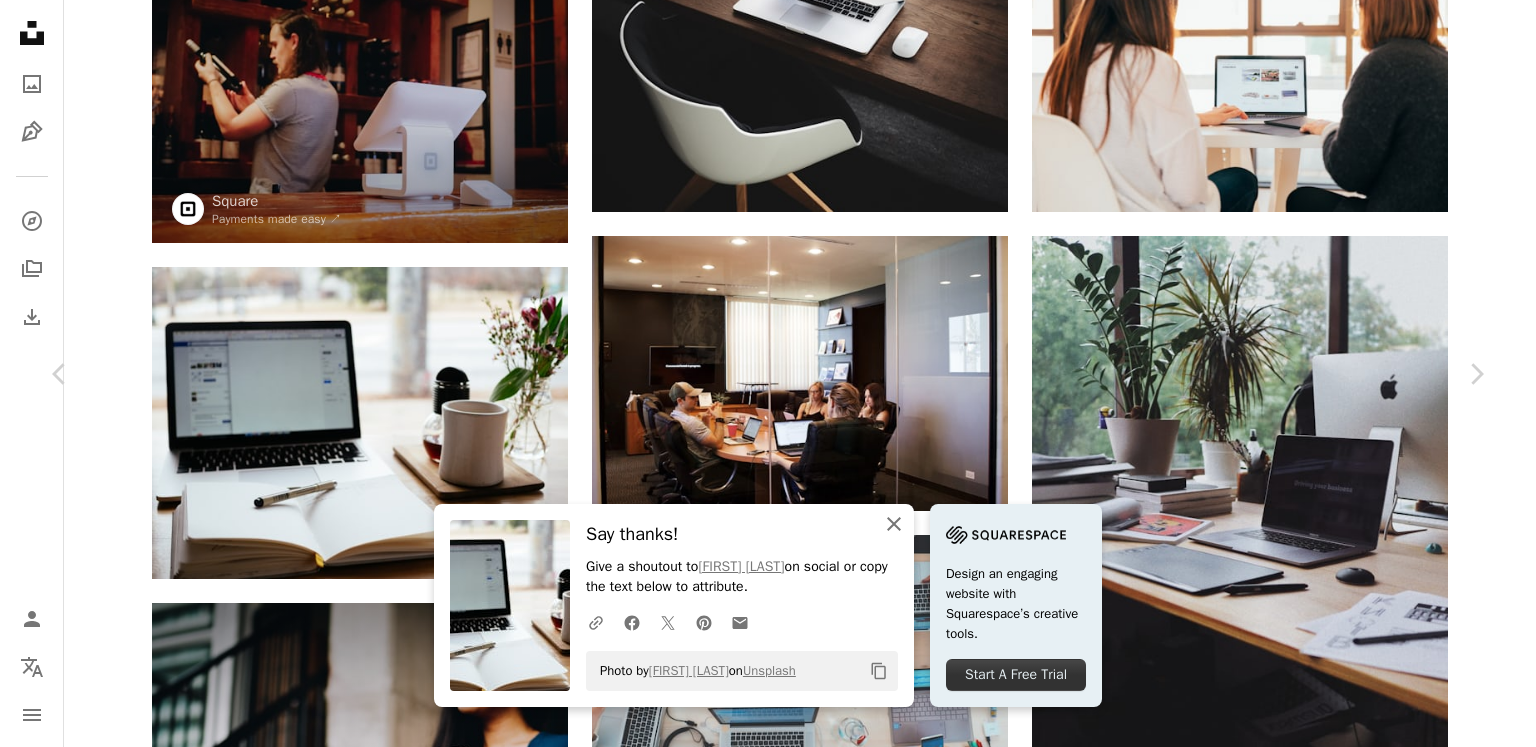 click on "An X shape" 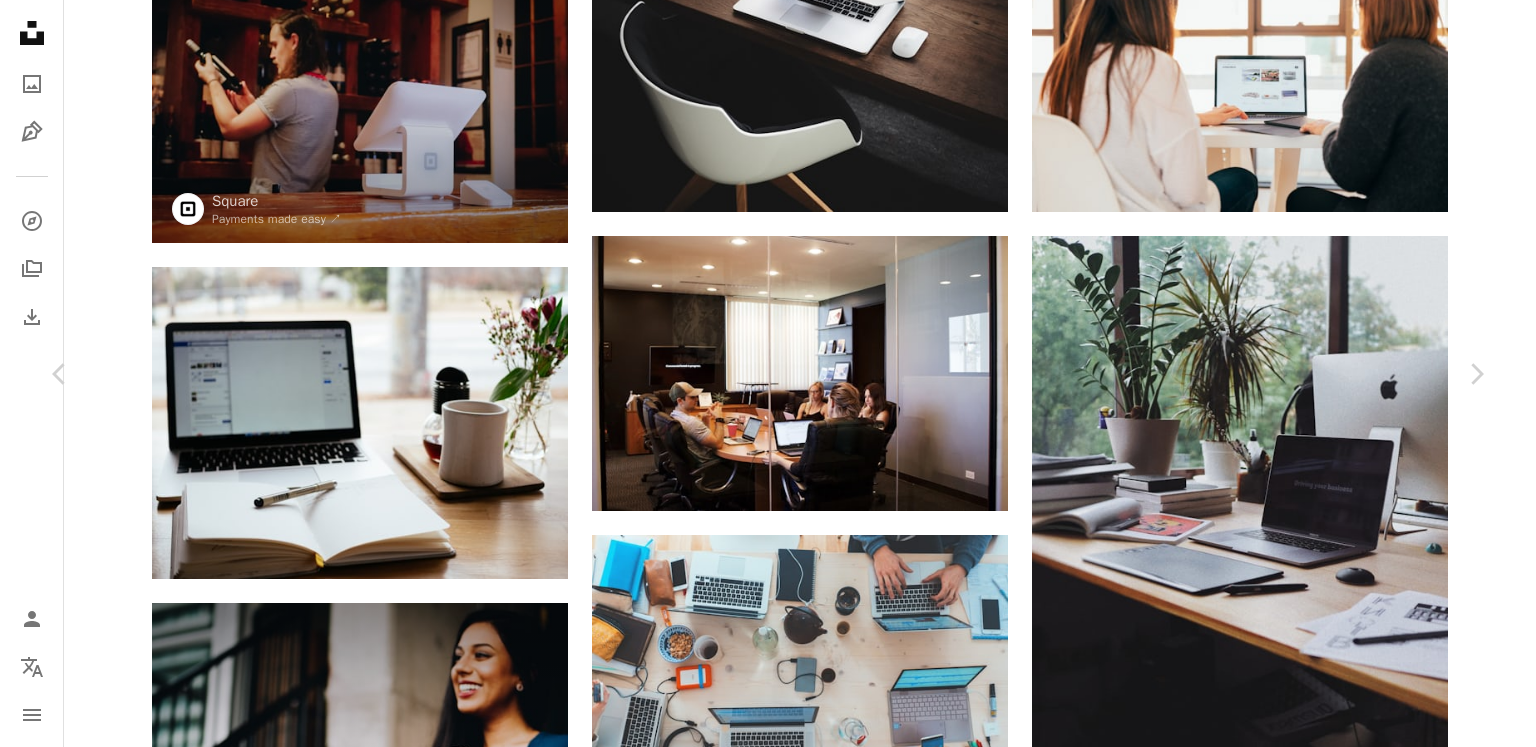 scroll, scrollTop: 191, scrollLeft: 0, axis: vertical 